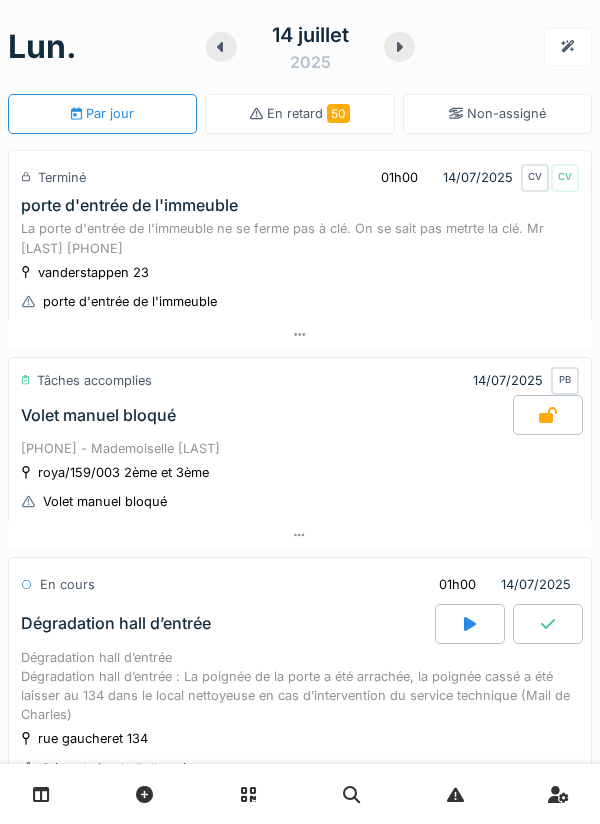 click at bounding box center [470, 890] 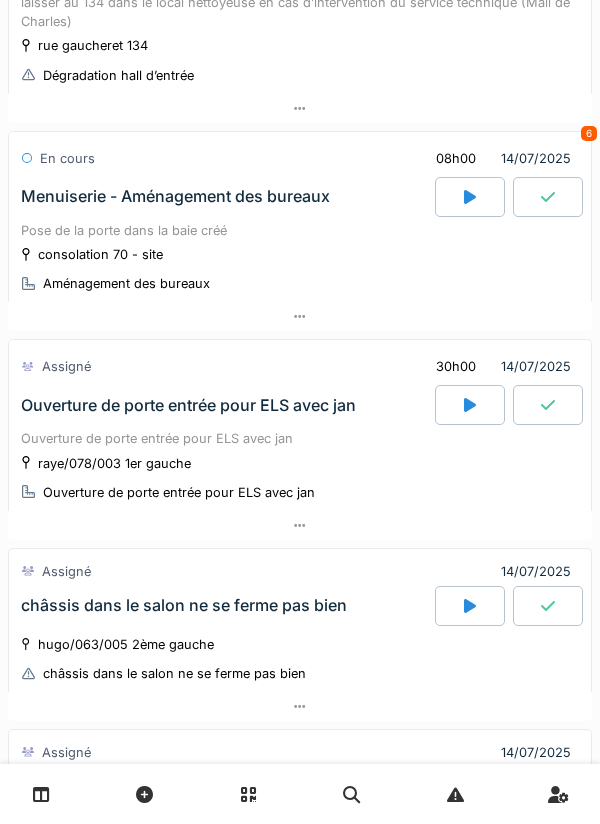 scroll, scrollTop: 699, scrollLeft: 0, axis: vertical 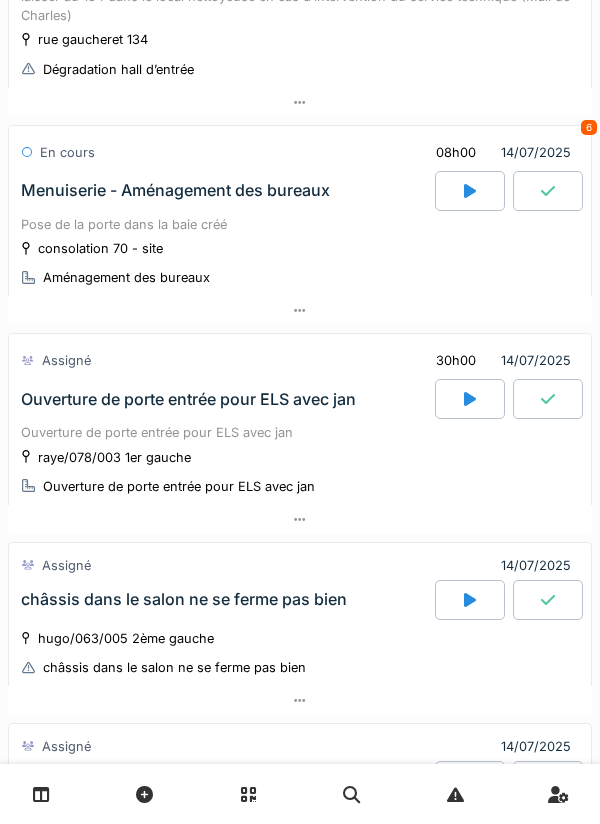 click at bounding box center [470, 399] 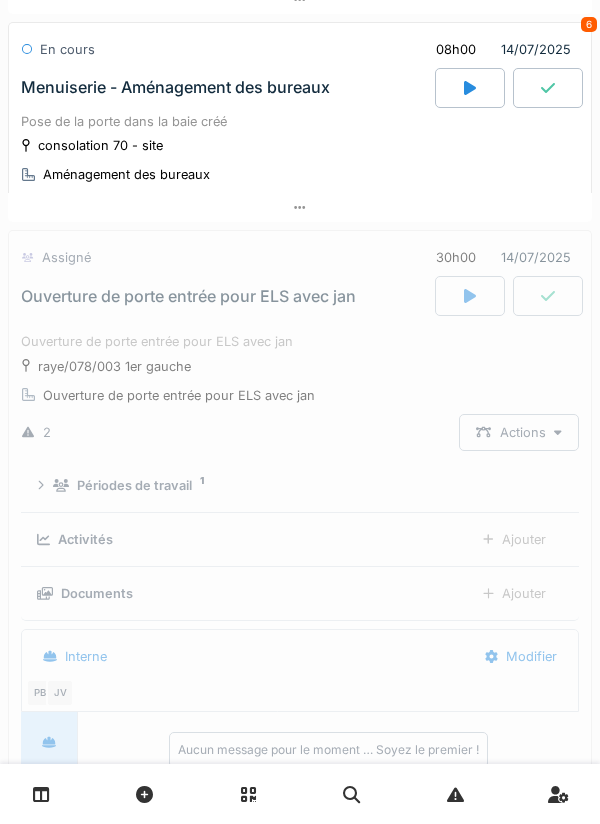 scroll, scrollTop: 924, scrollLeft: 0, axis: vertical 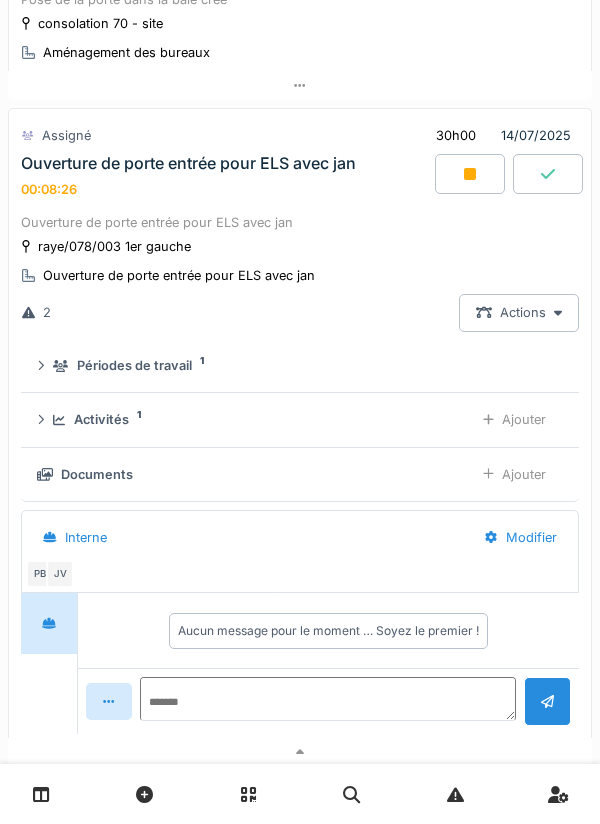 click on "Ajouter" at bounding box center (514, 474) 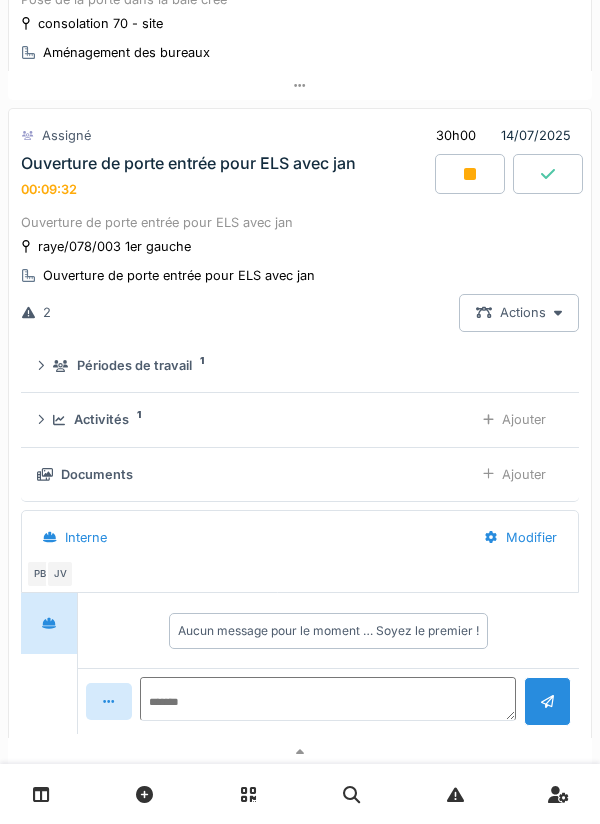 click on "Ajouter" at bounding box center [514, 419] 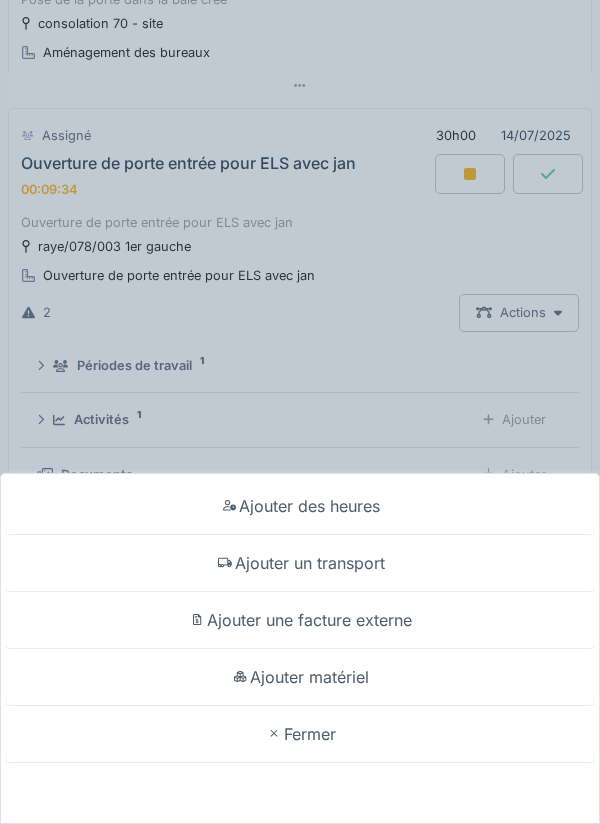 click on "Ajouter matériel" at bounding box center (300, 677) 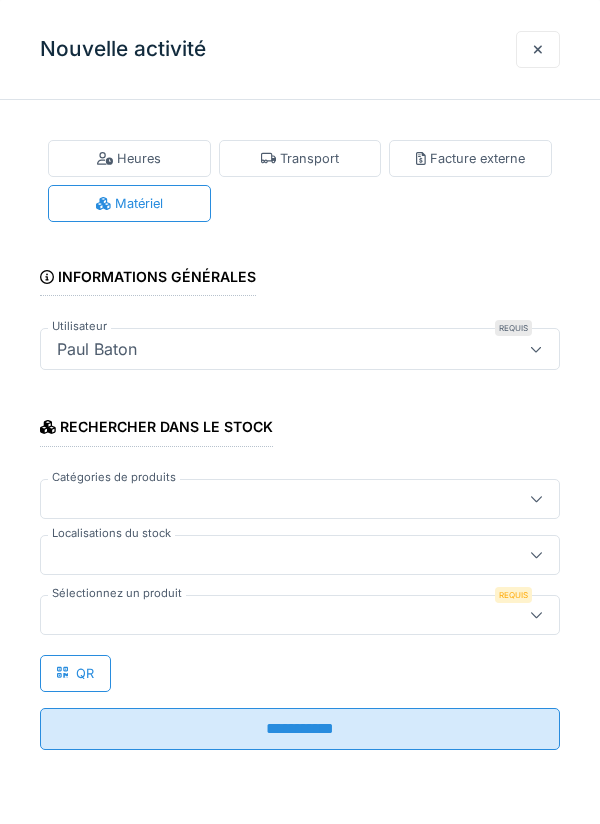click at bounding box center (274, 555) 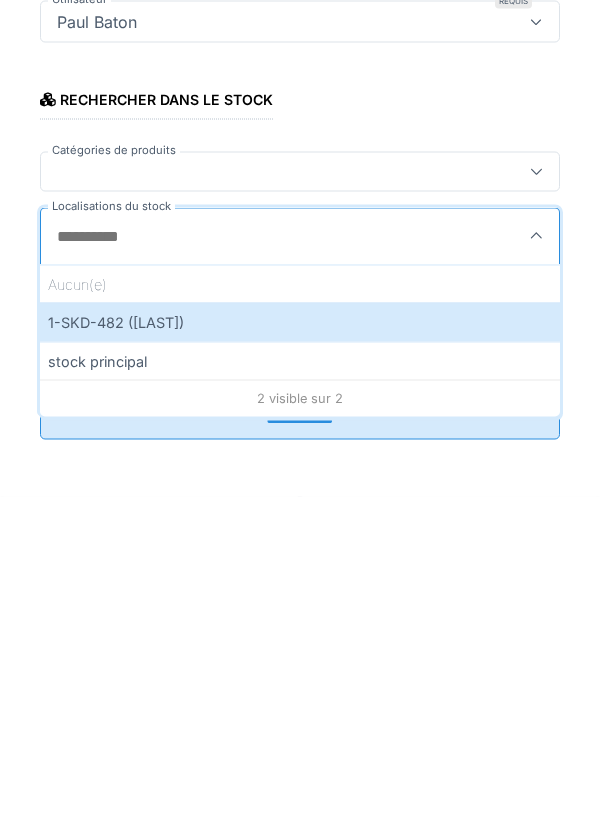 click on "1-SKD-482 ([LAST])" at bounding box center [300, 649] 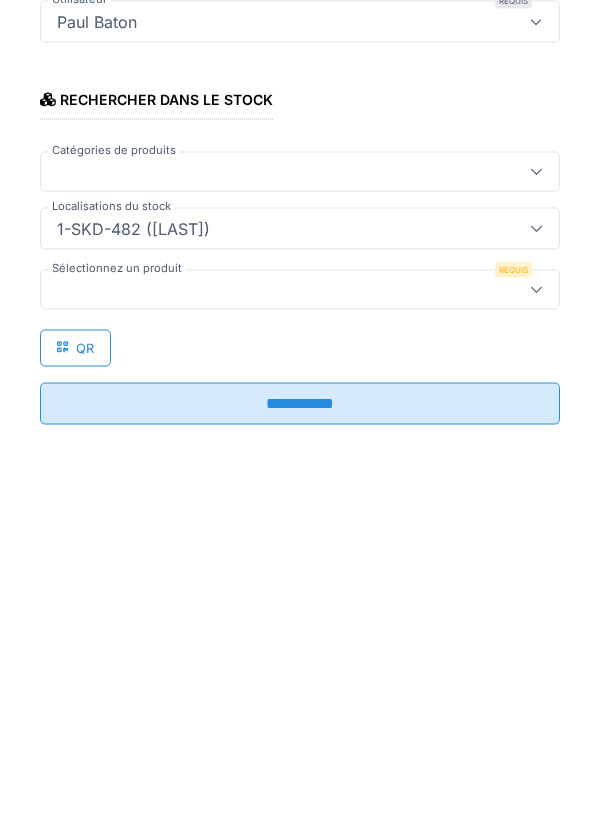 type on "***" 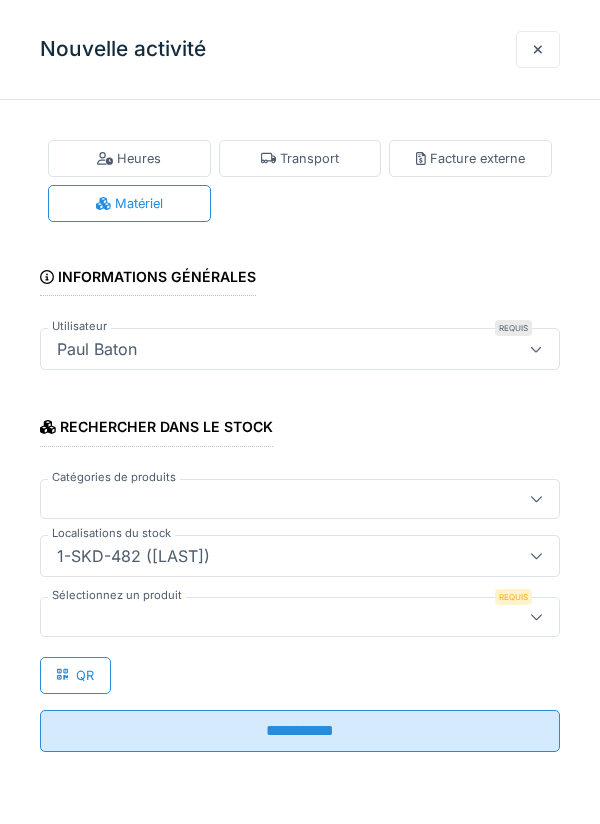 click at bounding box center [274, 617] 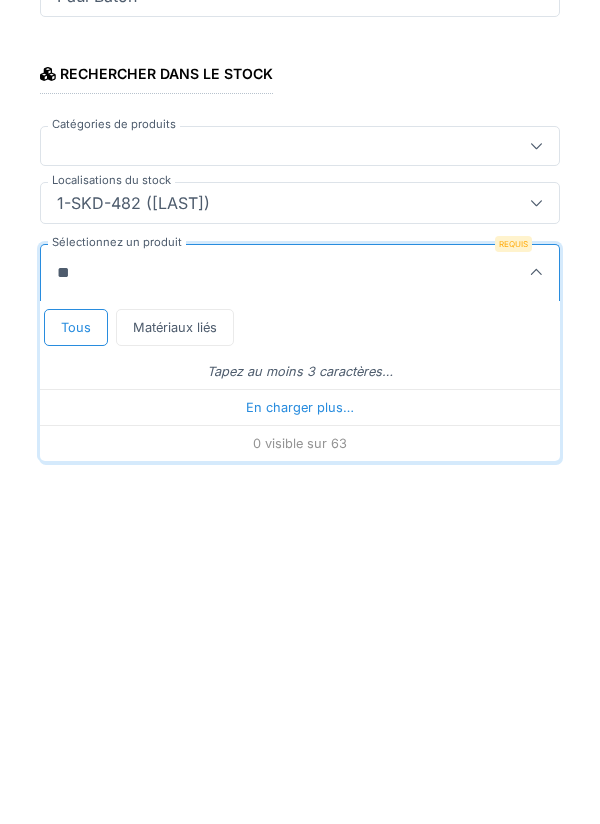 type on "***" 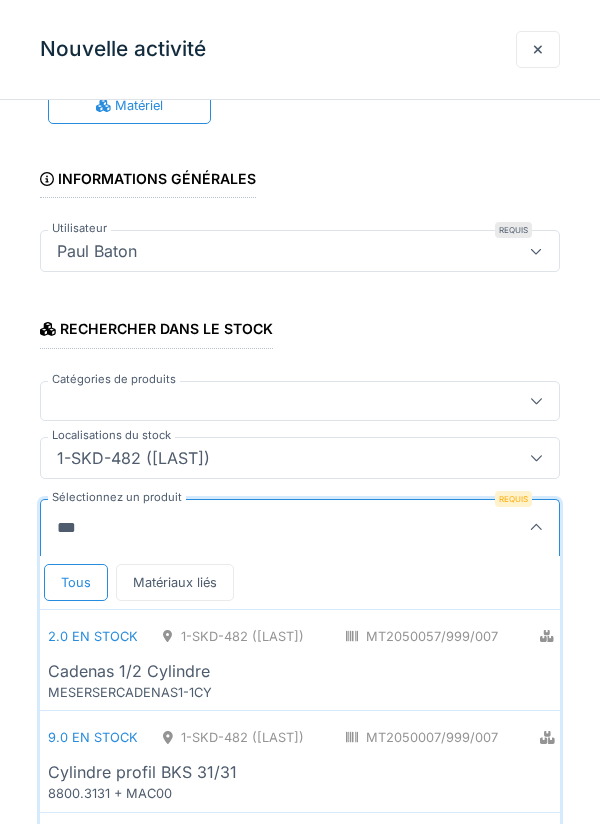 scroll, scrollTop: 197, scrollLeft: 0, axis: vertical 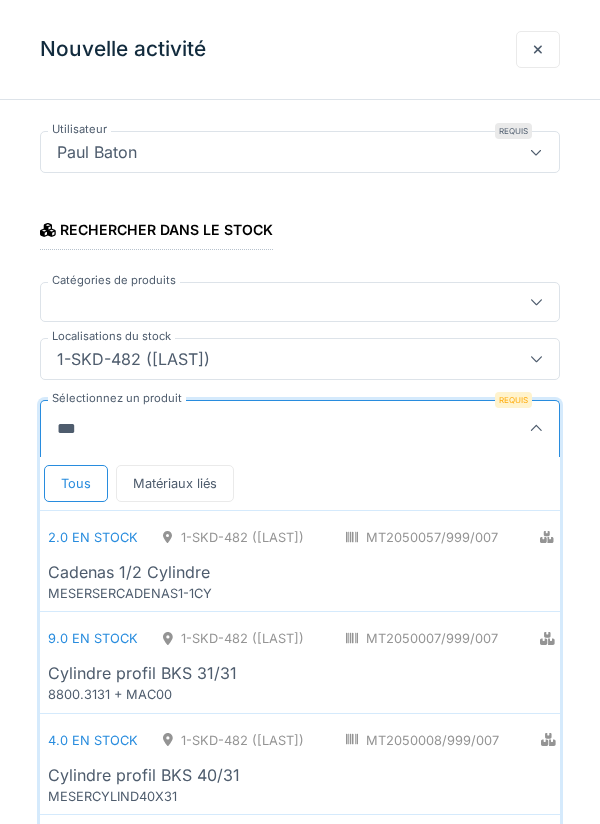 click on "Cylindre profil BKS CA" at bounding box center [441, 977] 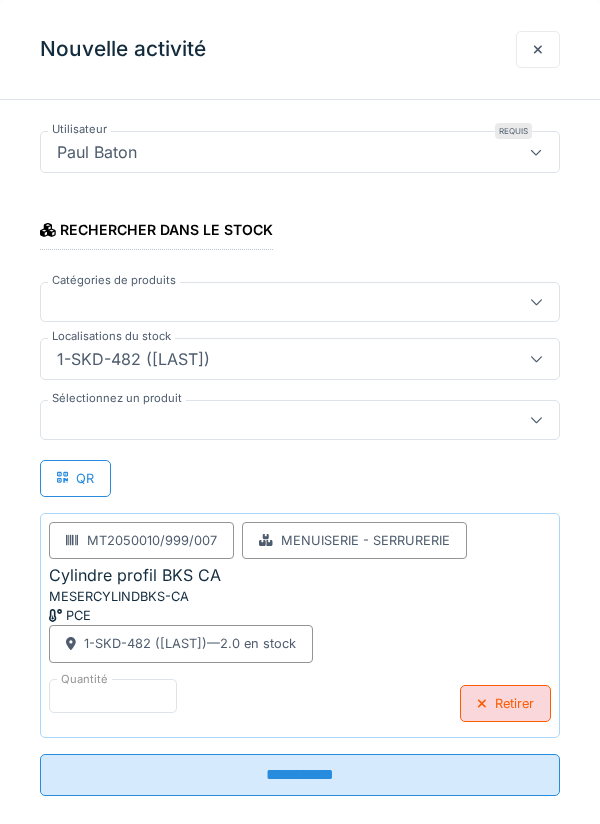 click on "**********" at bounding box center (300, 775) 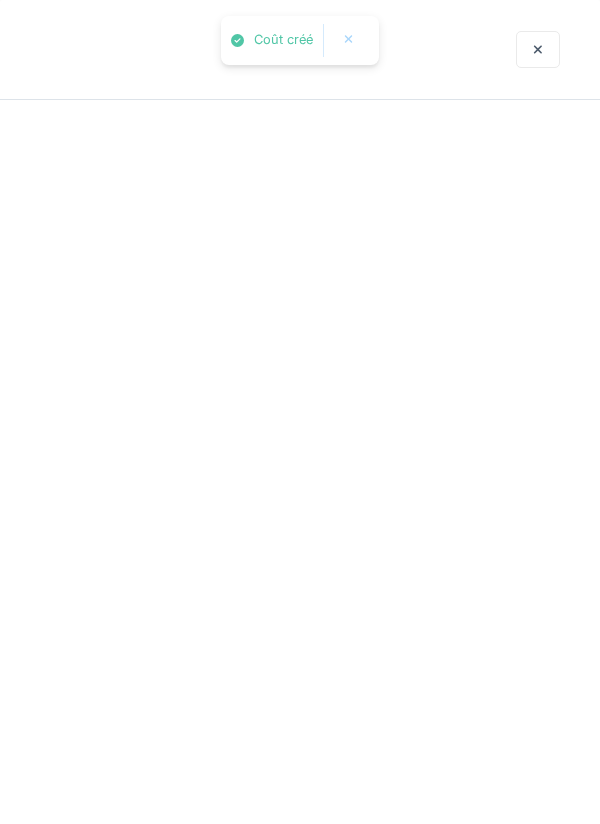 scroll, scrollTop: 0, scrollLeft: 0, axis: both 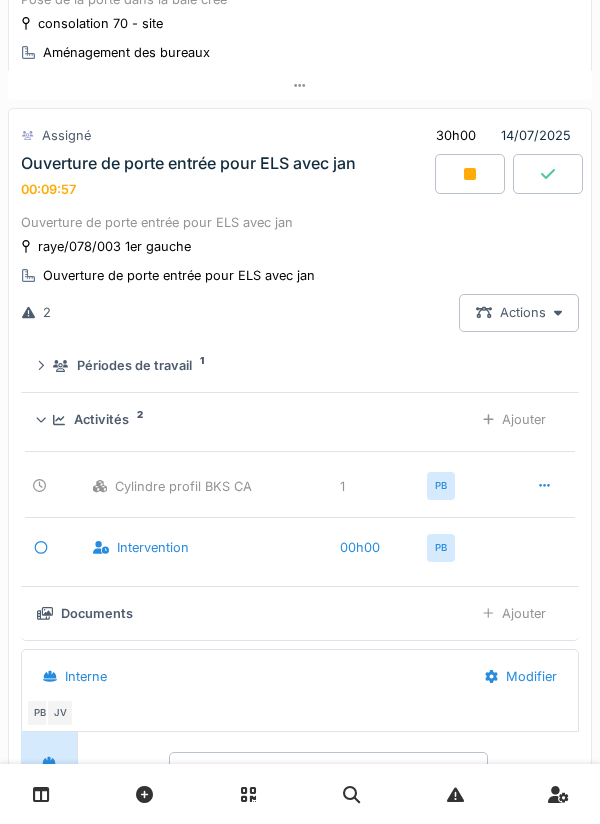 click on "Ajouter" at bounding box center [514, 419] 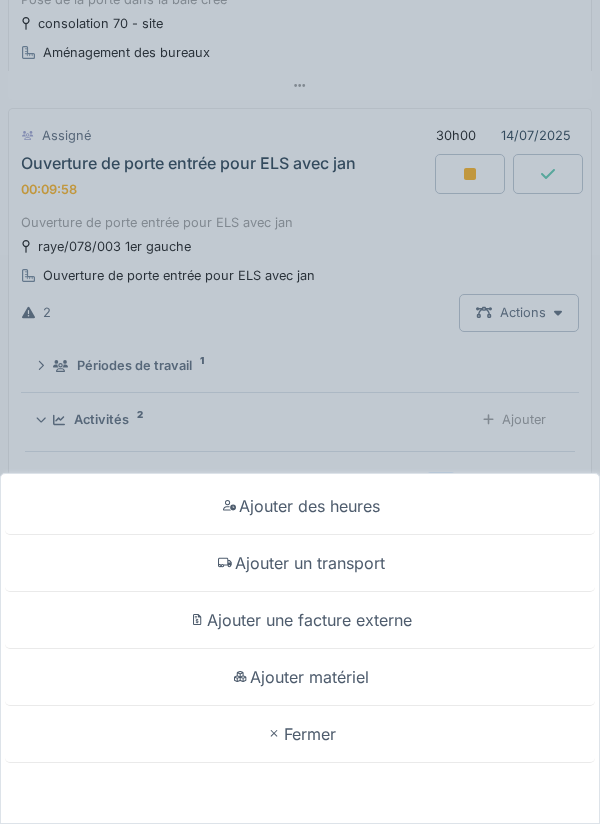 click on "Ajouter un transport" at bounding box center (300, 563) 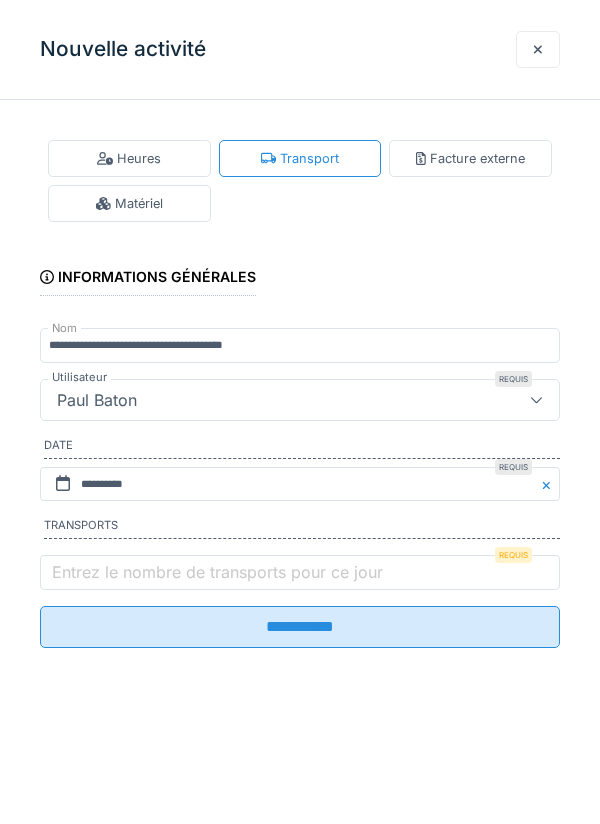 click on "Entrez le nombre de transports pour ce jour" at bounding box center (217, 572) 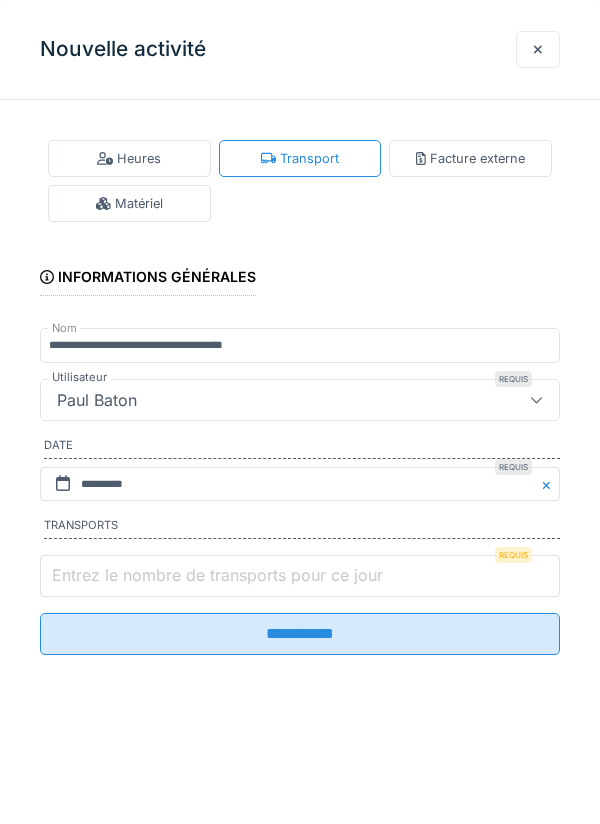 click on "Entrez le nombre de transports pour ce jour" at bounding box center [300, 576] 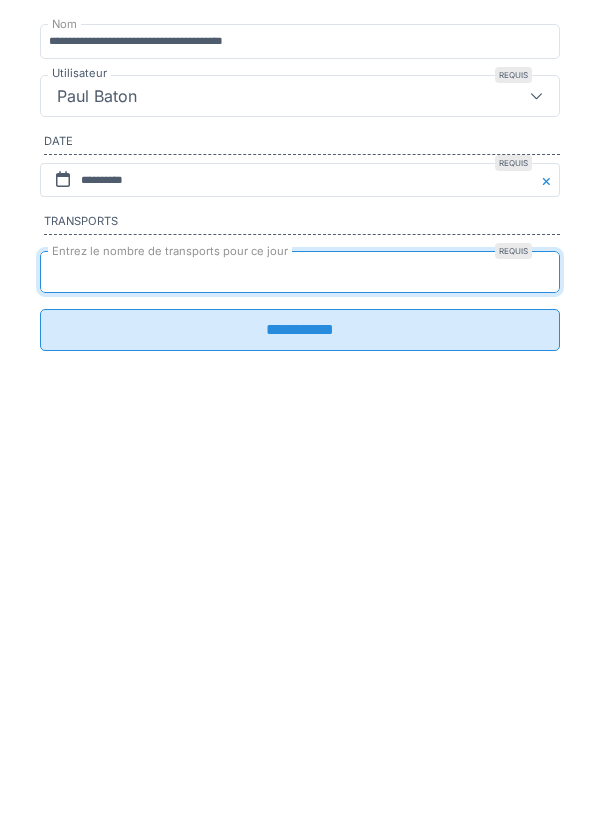 type on "*" 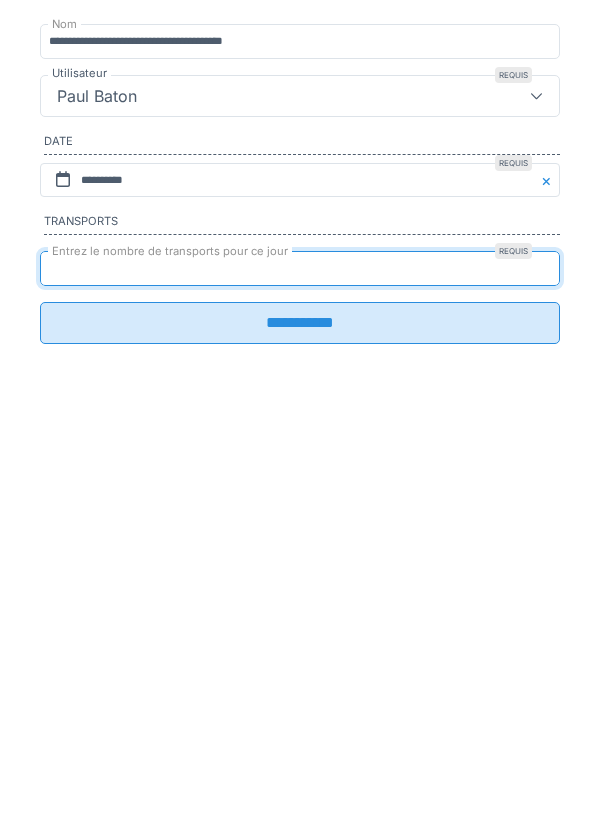 click on "**********" at bounding box center [300, 627] 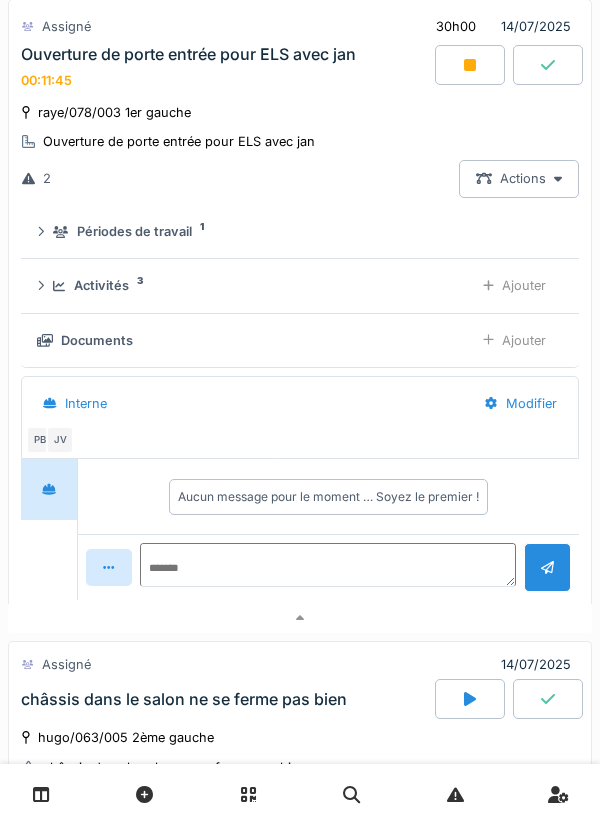 scroll, scrollTop: 1062, scrollLeft: 0, axis: vertical 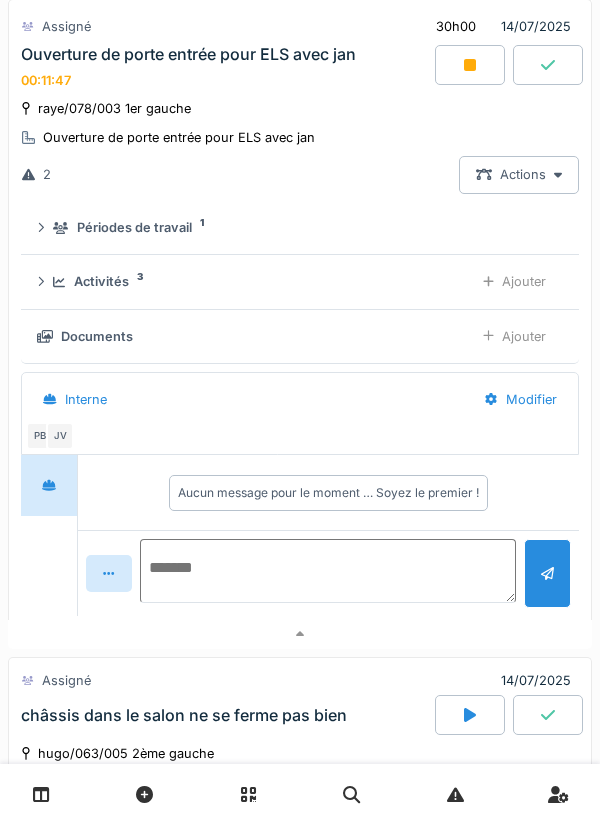 click at bounding box center [328, 571] 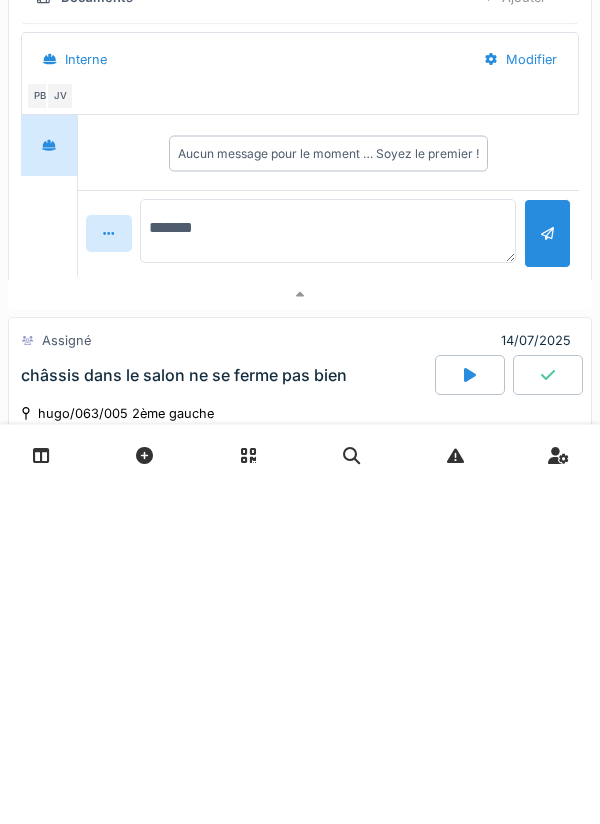type on "********" 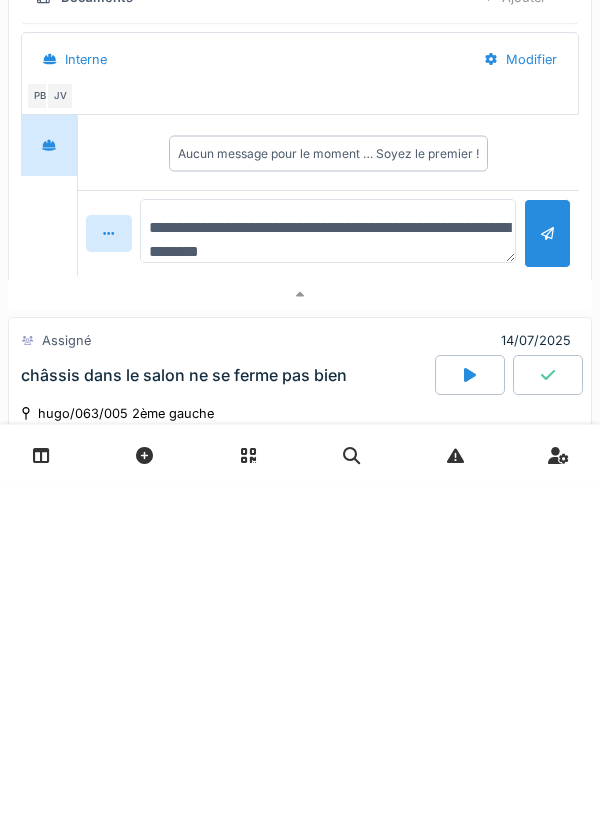 type on "**********" 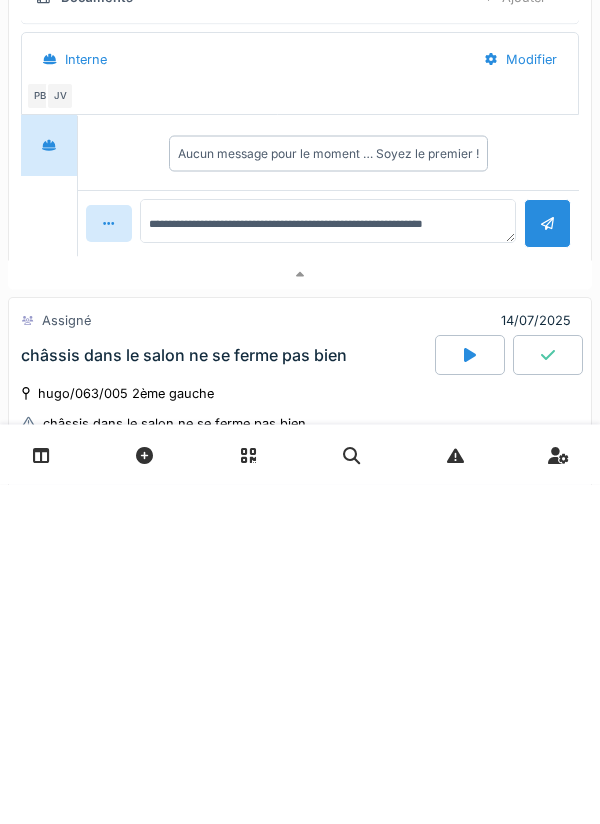 click at bounding box center (547, 563) 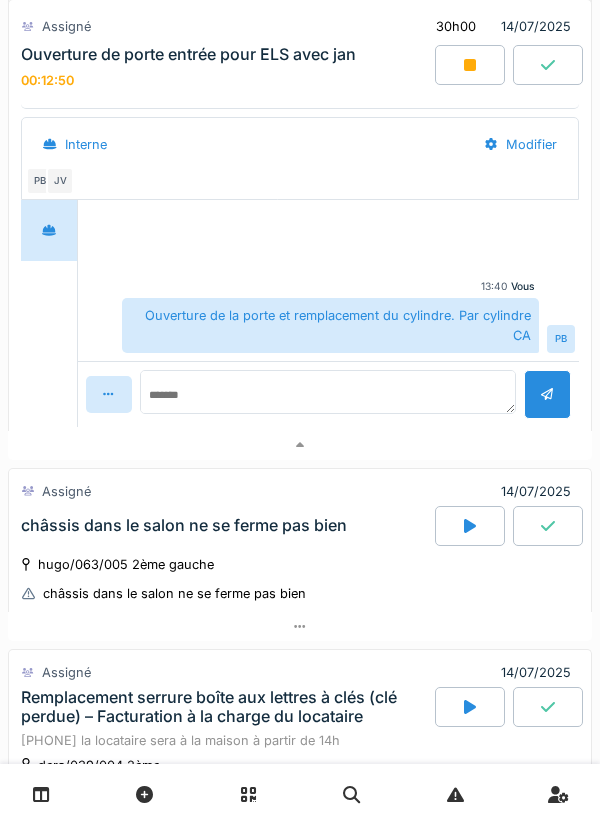 scroll, scrollTop: 1325, scrollLeft: 0, axis: vertical 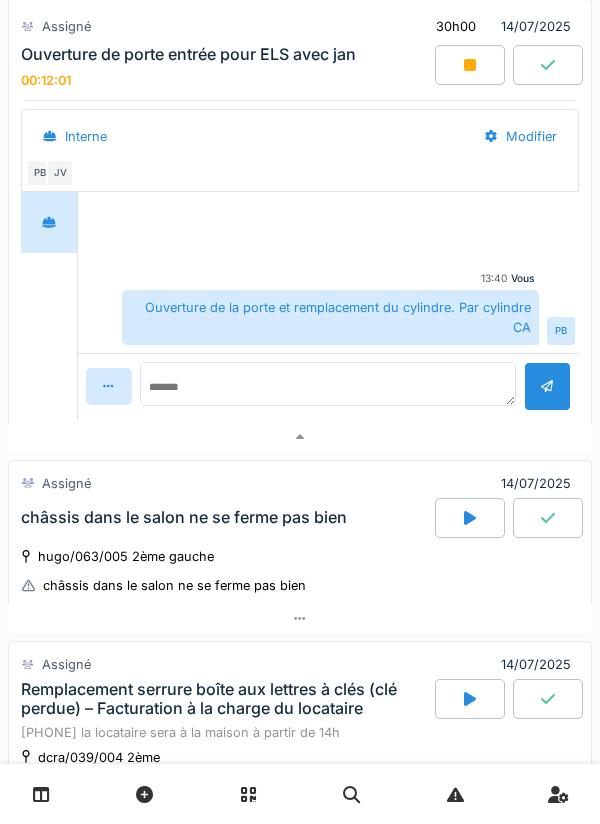click on "hugo/063/005 2ème gauche châssis dans le salon ne se ferme pas bien" at bounding box center (300, 571) 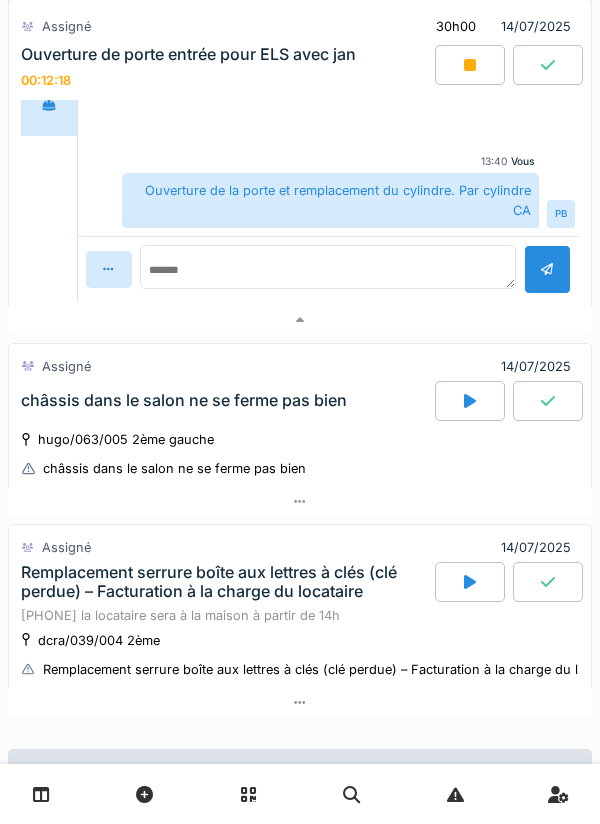 scroll, scrollTop: 1441, scrollLeft: 0, axis: vertical 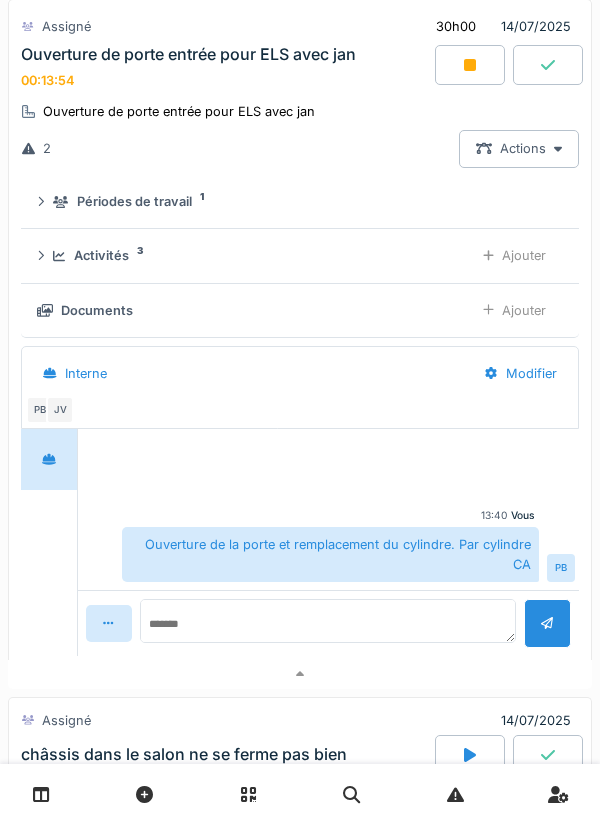 click at bounding box center (470, 65) 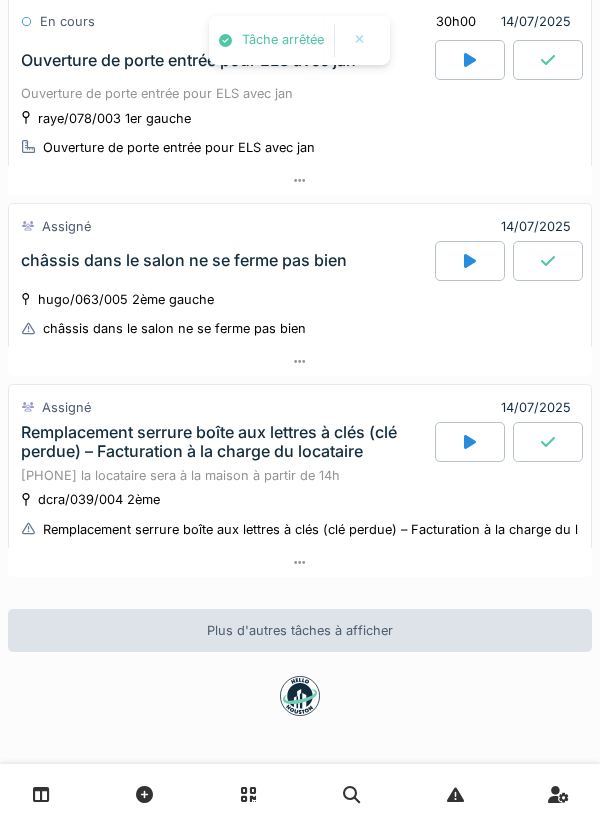 scroll, scrollTop: 1045, scrollLeft: 0, axis: vertical 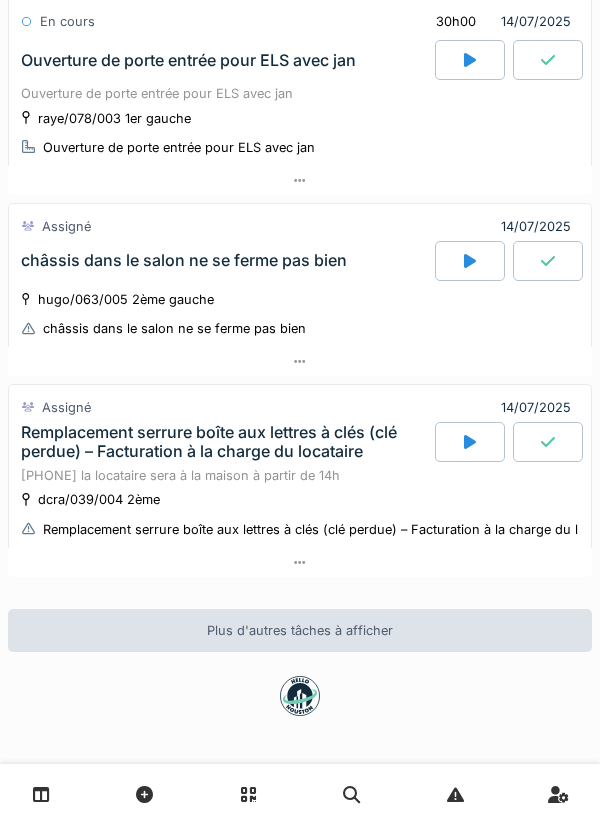 click 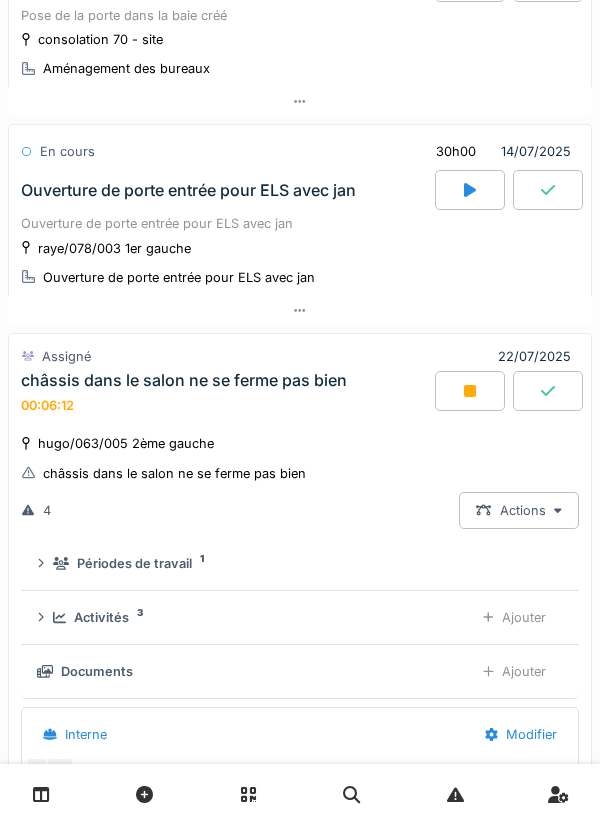 scroll, scrollTop: 904, scrollLeft: 0, axis: vertical 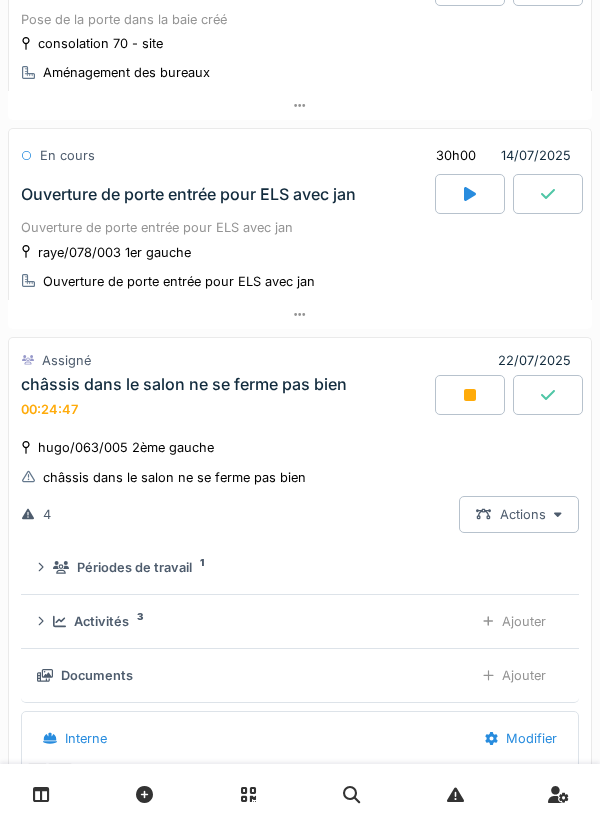 click 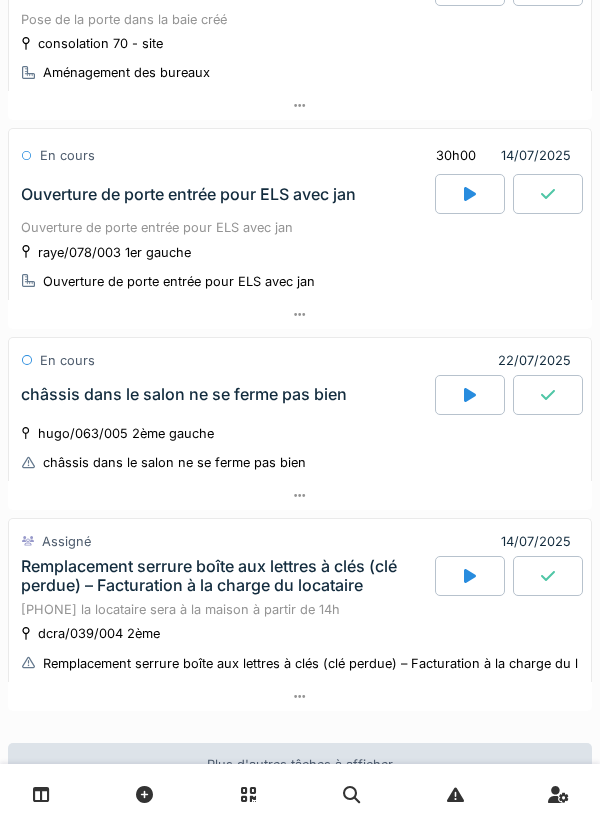 click on "châssis dans le salon ne se ferme pas bien" at bounding box center [226, 395] 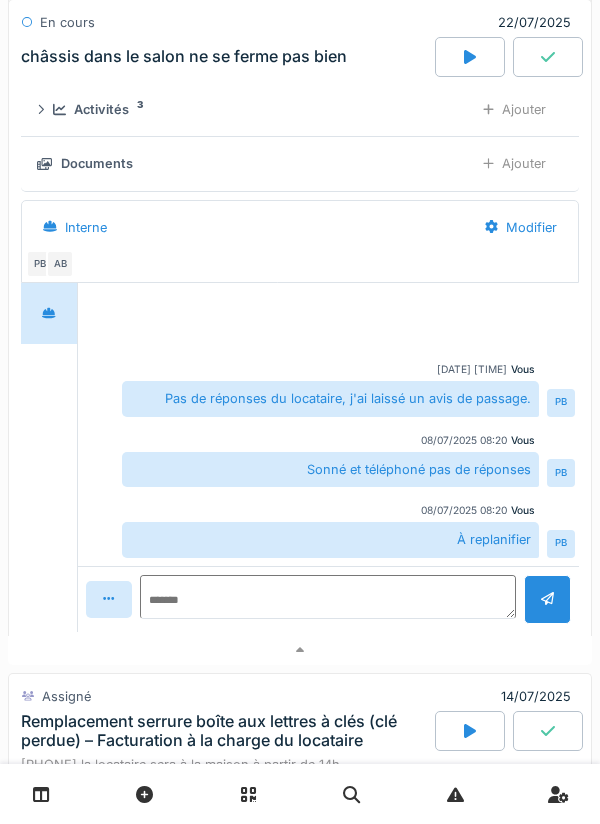 scroll, scrollTop: 1416, scrollLeft: 0, axis: vertical 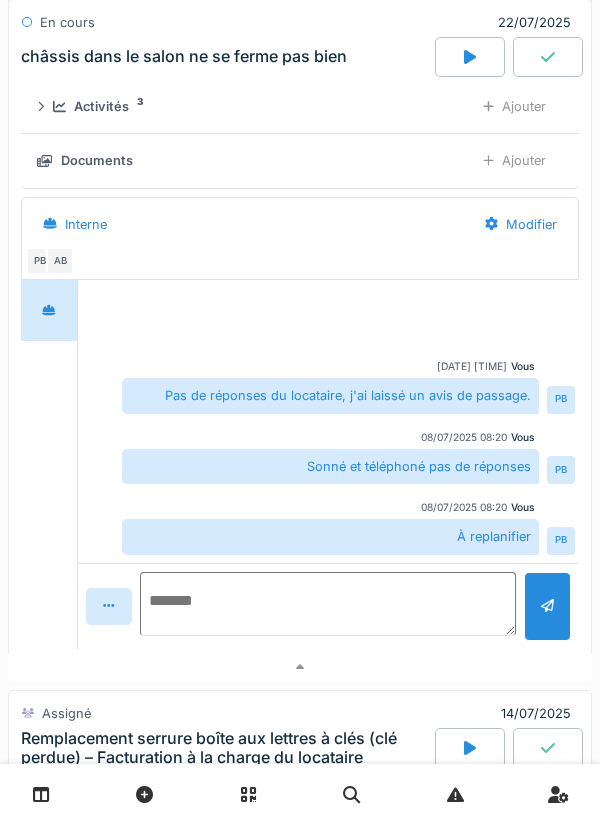click at bounding box center [328, 604] 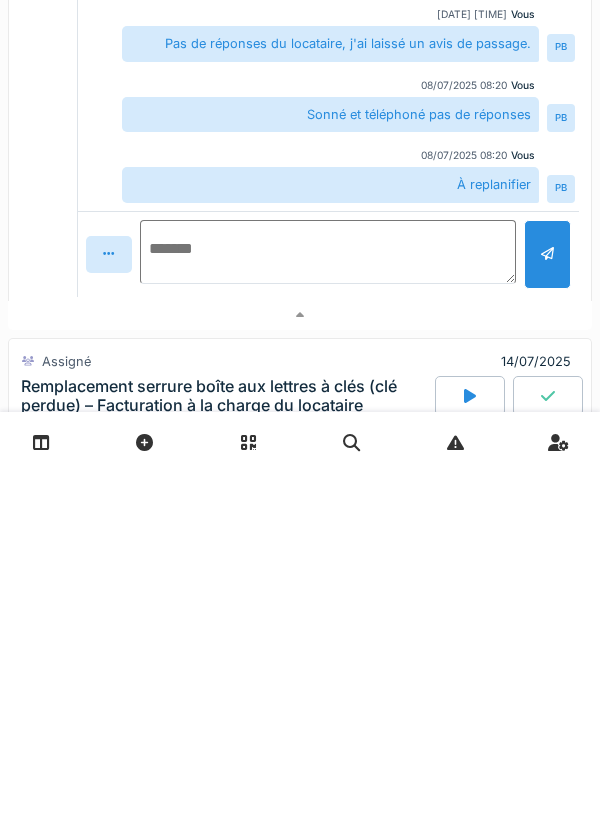 click at bounding box center [328, 604] 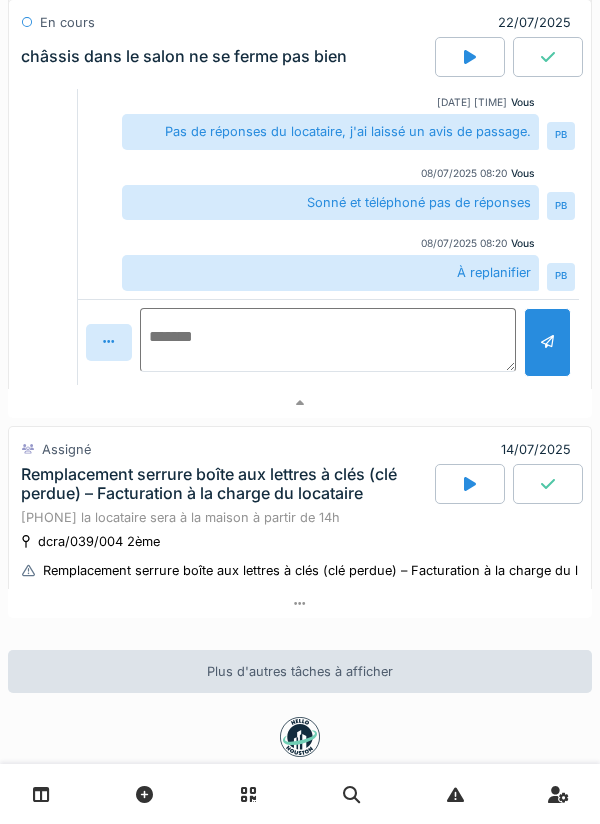 scroll, scrollTop: 1731, scrollLeft: 0, axis: vertical 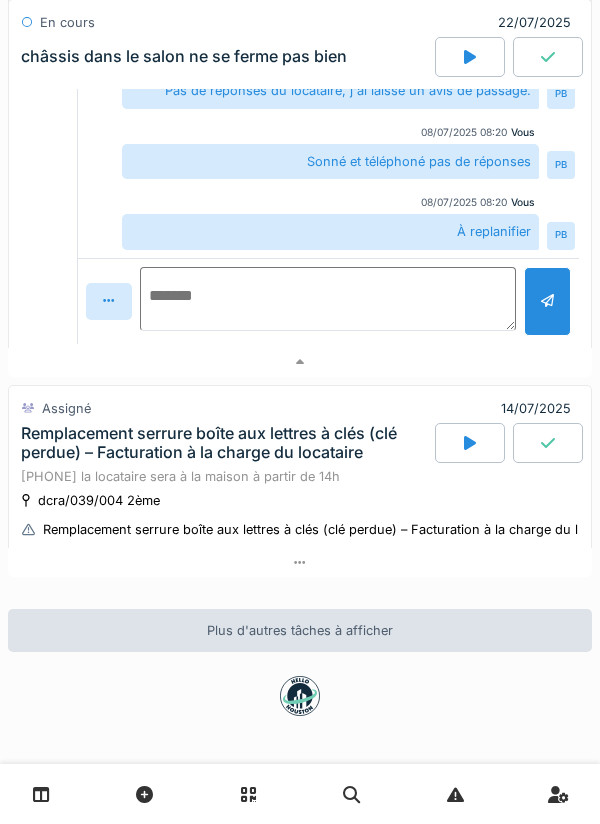 click at bounding box center (328, 299) 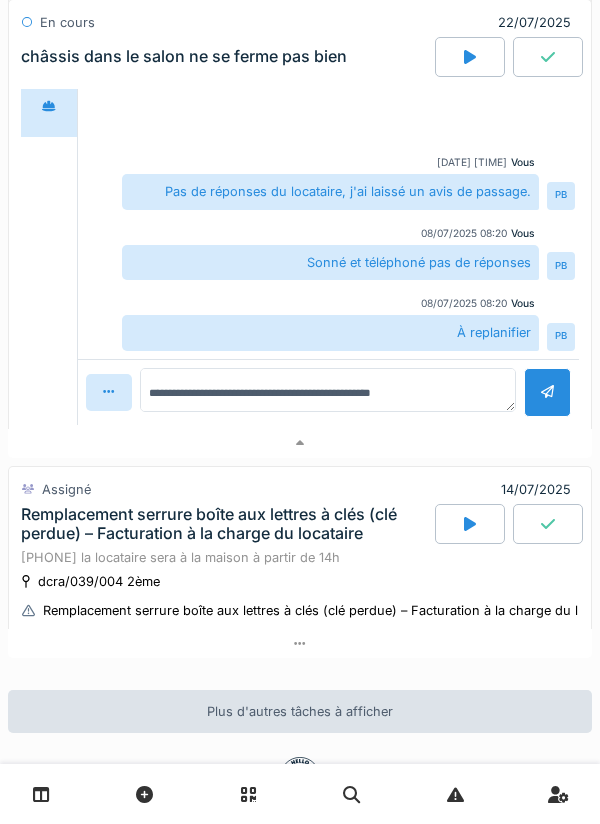 scroll, scrollTop: 1625, scrollLeft: 0, axis: vertical 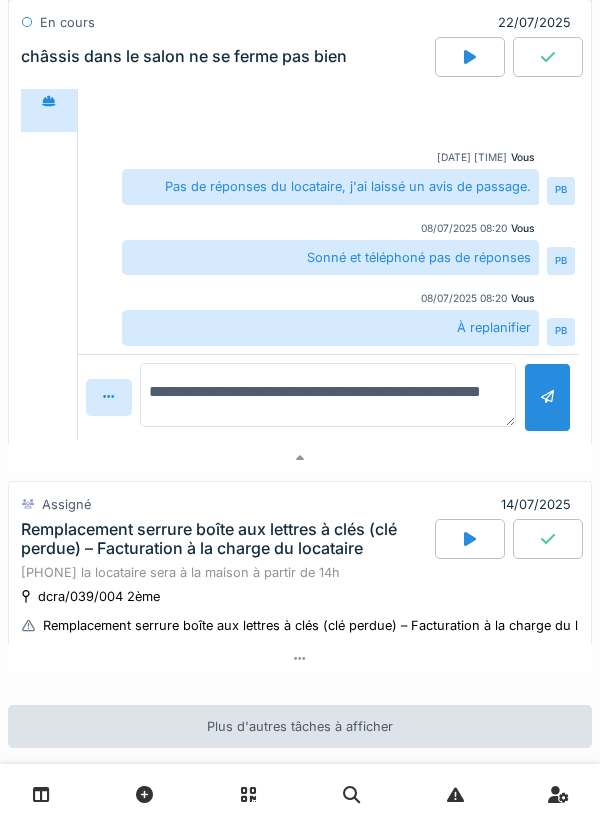 click on "**********" at bounding box center [328, 395] 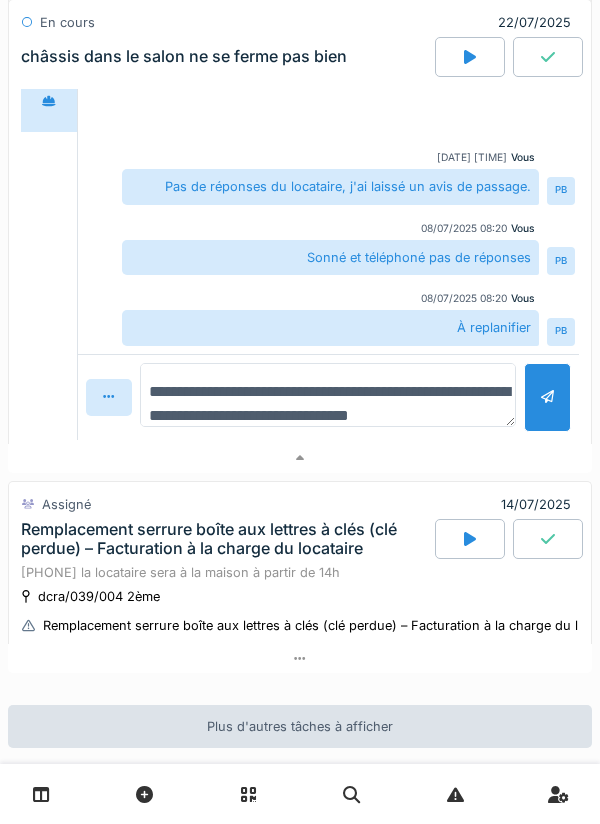 scroll, scrollTop: 23, scrollLeft: 0, axis: vertical 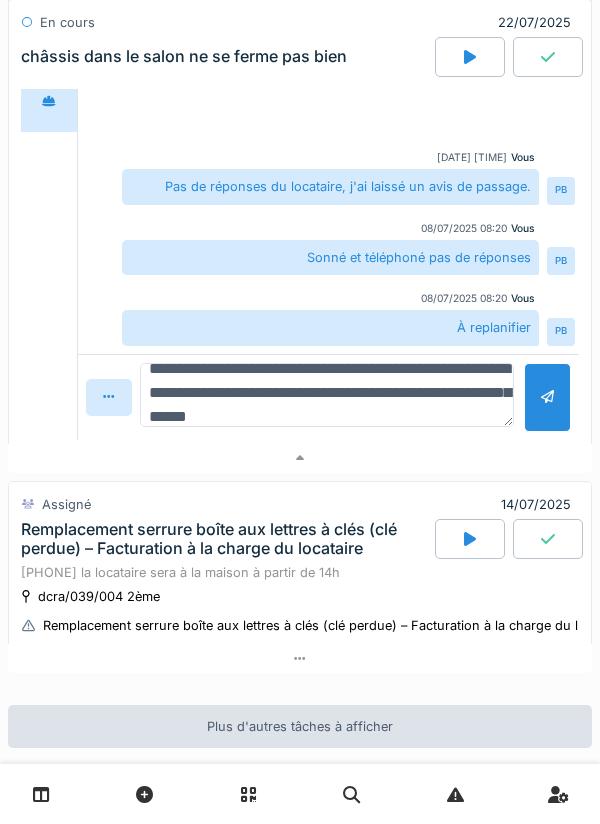 click on "**********" at bounding box center (327, 395) 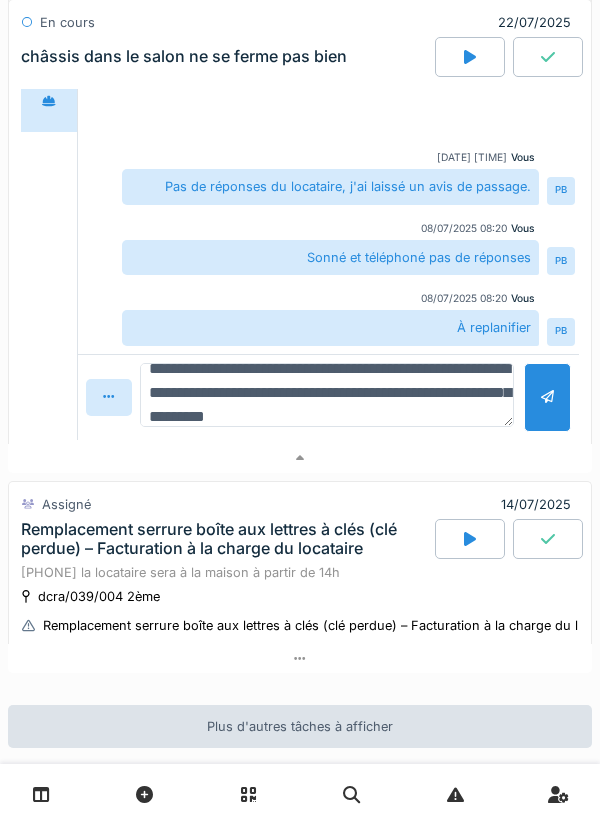 click on "**********" at bounding box center [327, 395] 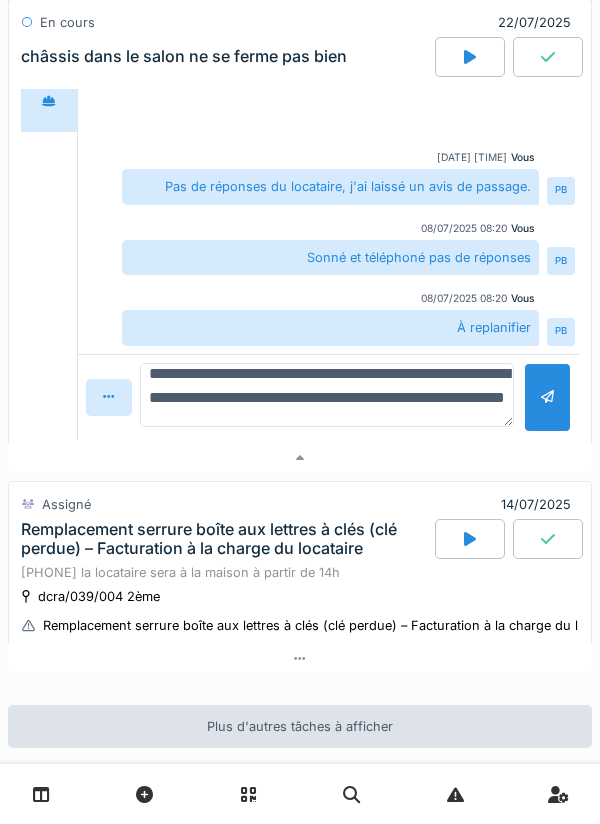 click on "**********" at bounding box center (327, 395) 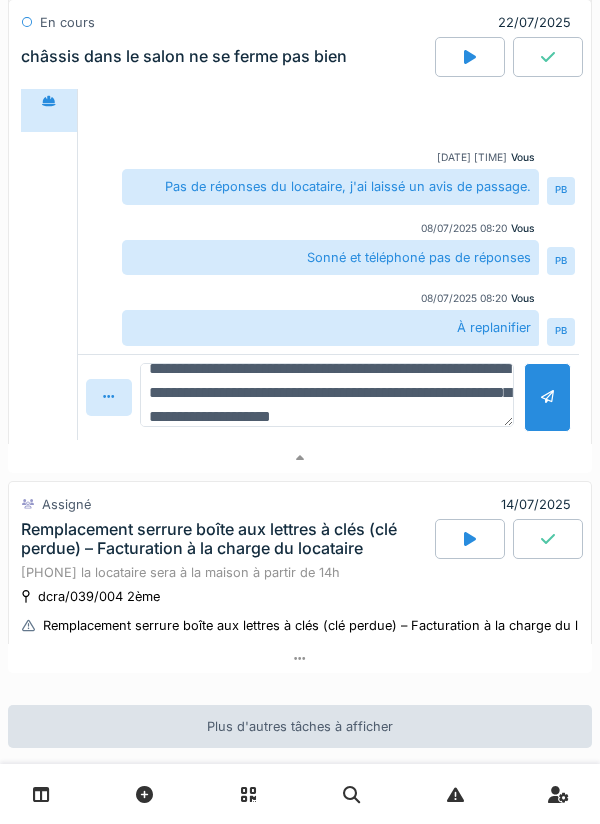scroll, scrollTop: 47, scrollLeft: 0, axis: vertical 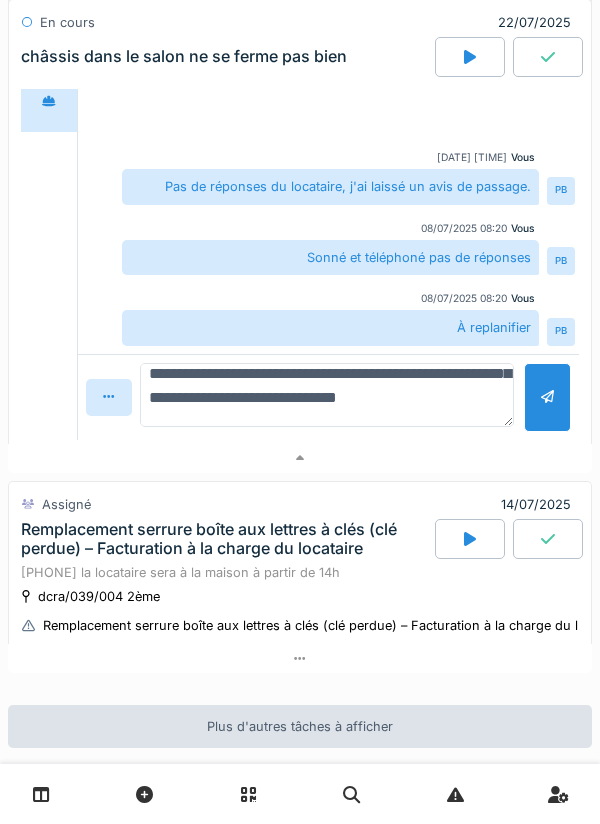 type on "**********" 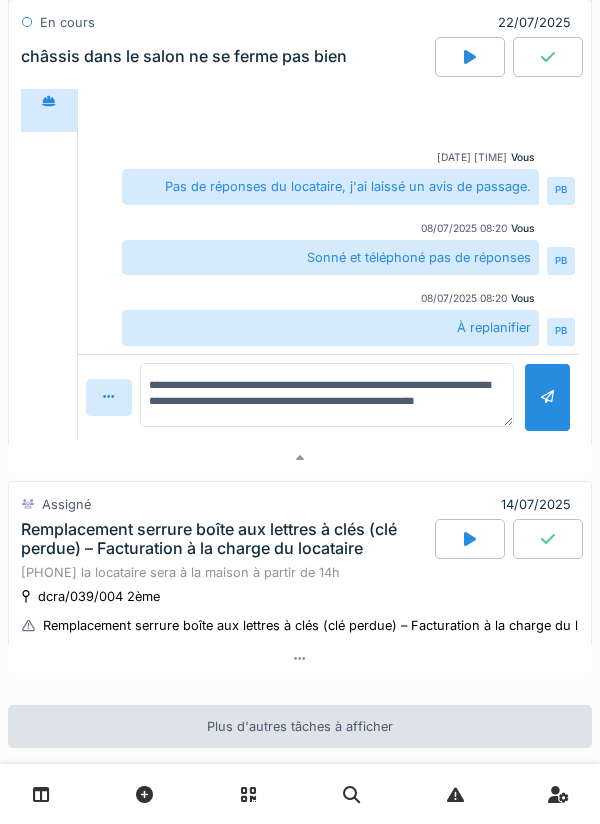 click at bounding box center (547, 397) 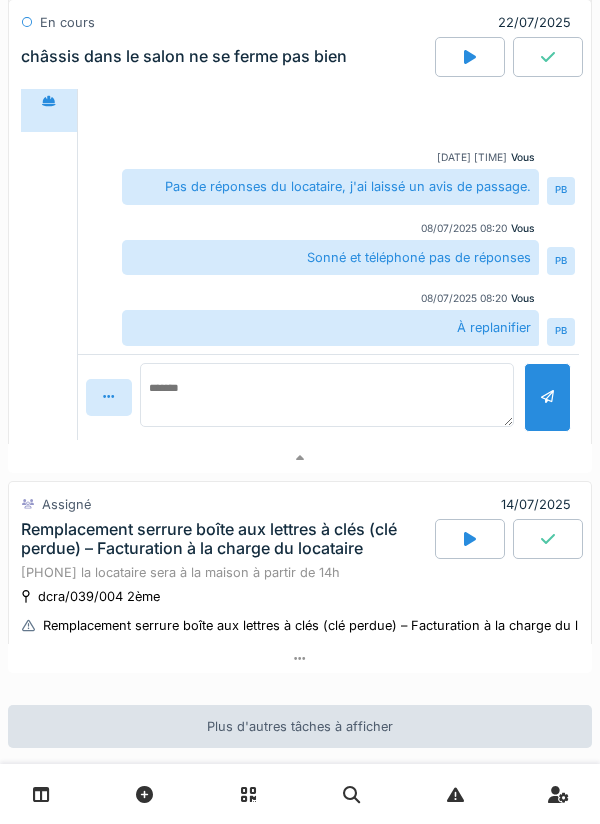 scroll, scrollTop: 0, scrollLeft: 0, axis: both 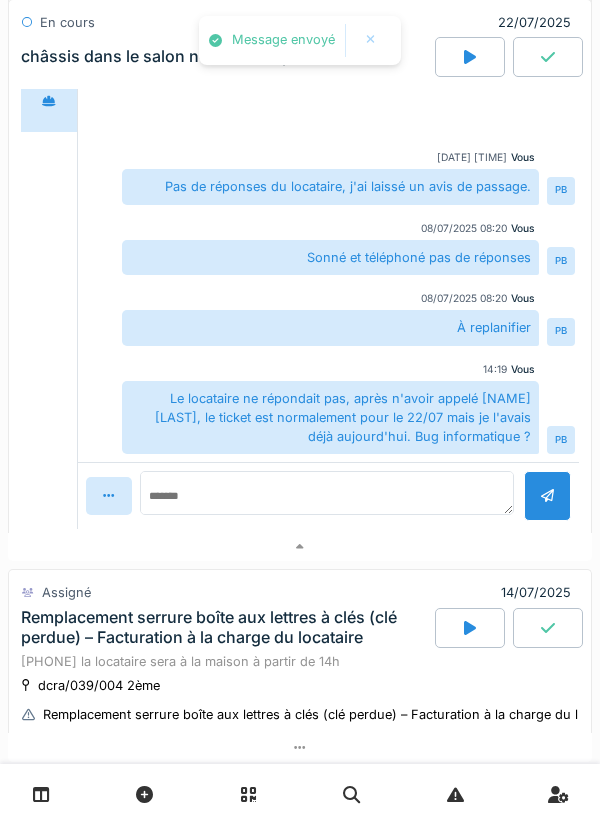 click on "Vous   08/07/2025 08:19 Pas de réponses du locataire, j'ai laissé un avis de passage. PB Vous   08/07/2025 08:20 Sonné et téléphoné pas de réponses
PB Vous   08/07/2025 08:20 À replanifier PB Vous   14:19 Le locataire ne répondait pas, après n'avoir appelé ahmed, le ticket est normalement pour le 22/07 mais je l'avais déjà aujourd'hui. Bug informatique ? PB" at bounding box center (328, 267) 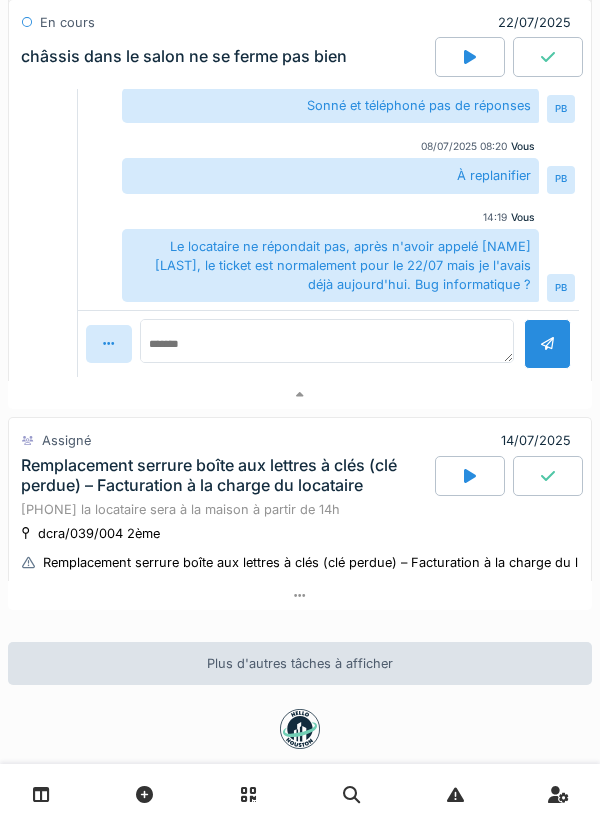 scroll, scrollTop: 1820, scrollLeft: 0, axis: vertical 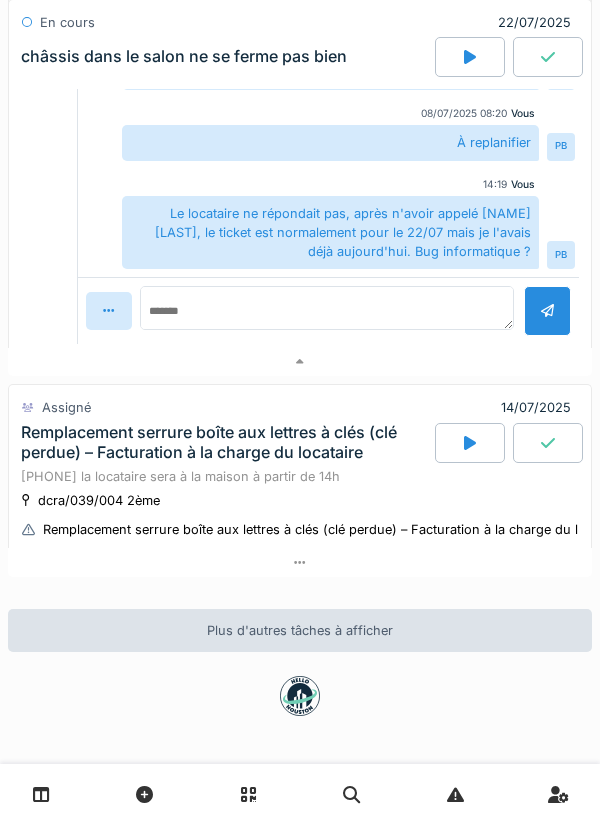 click at bounding box center (470, 443) 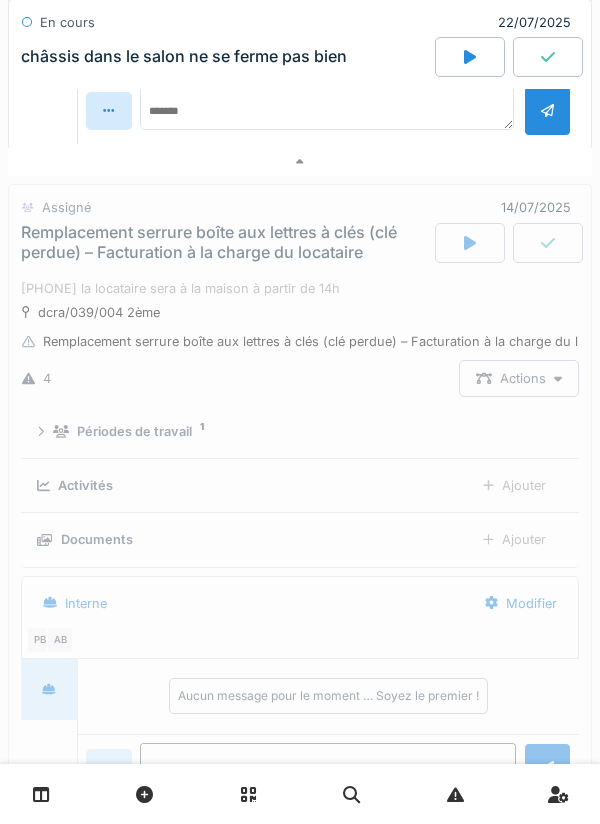 scroll, scrollTop: 2065, scrollLeft: 0, axis: vertical 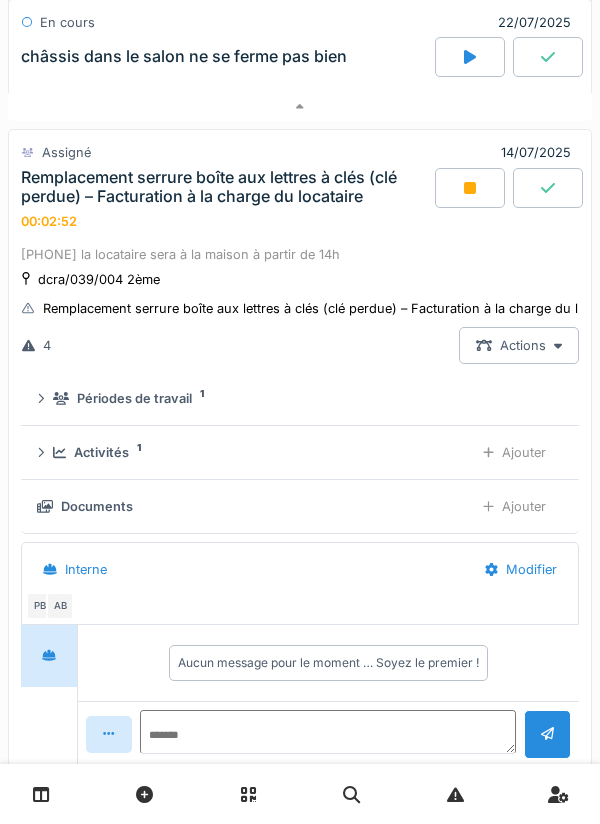 click on "Remplacement serrure boîte aux lettres à clés (clé perdue) – Facturation à la charge du locataire" at bounding box center [334, 308] 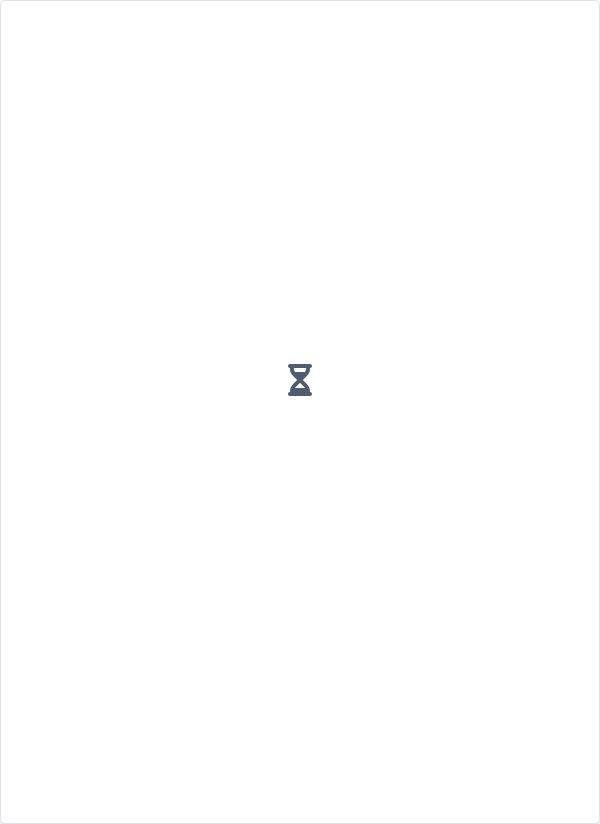 scroll, scrollTop: 0, scrollLeft: 0, axis: both 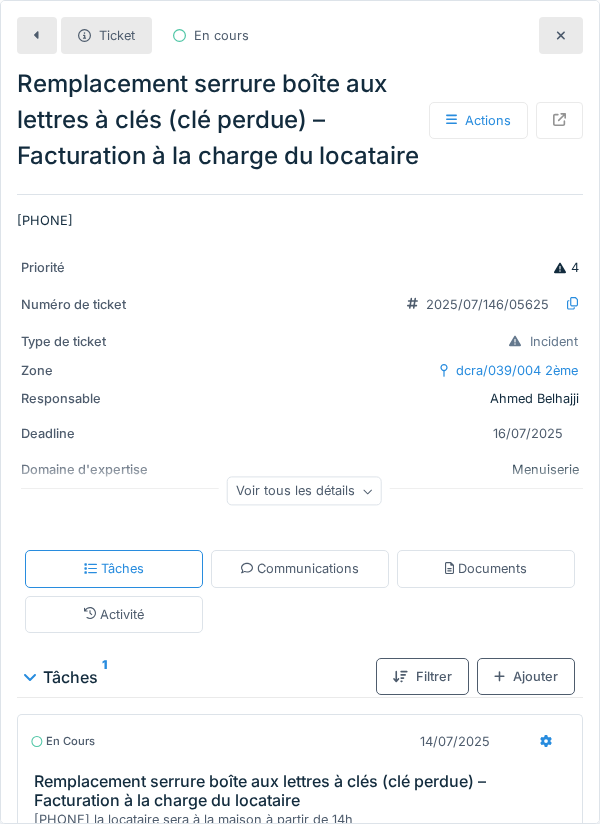 click at bounding box center [37, 35] 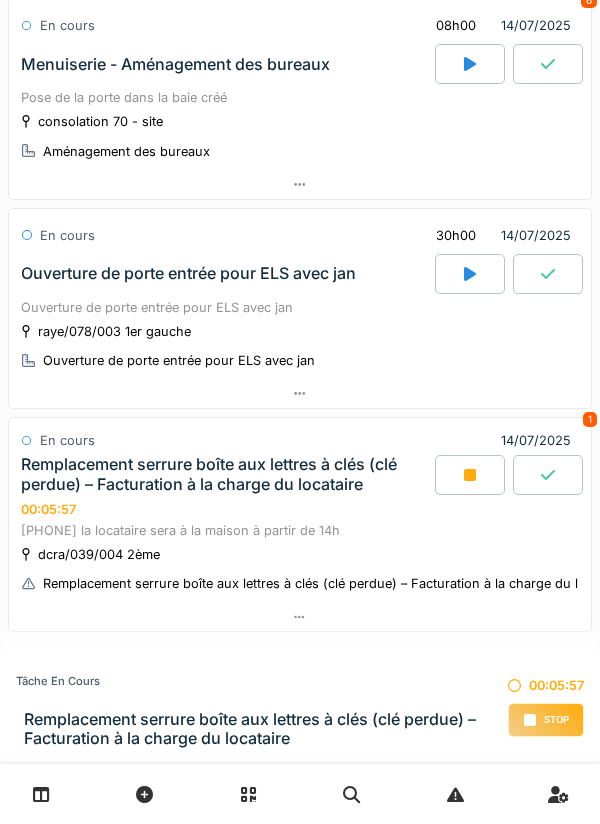scroll, scrollTop: 887, scrollLeft: 0, axis: vertical 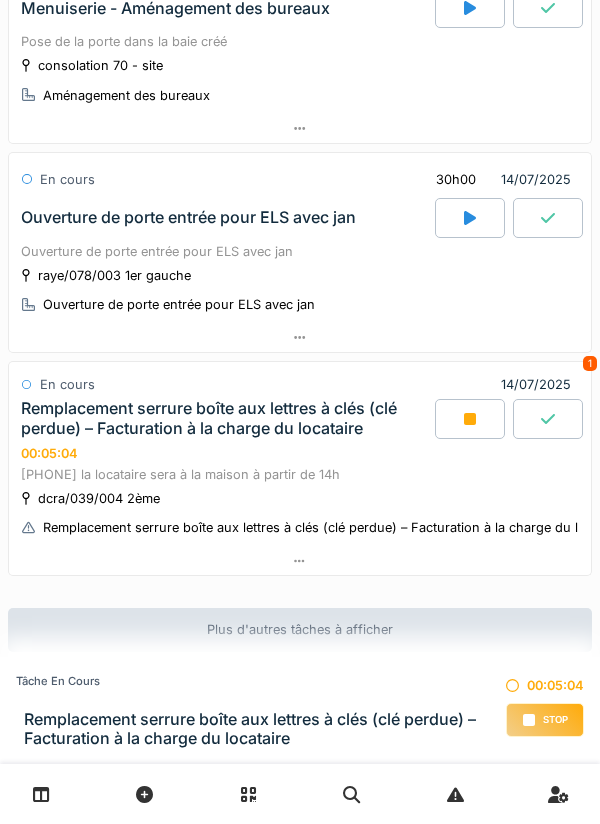 click on "Remplacement serrure boîte aux lettres à clés (clé perdue) – Facturation à la charge du locataire" at bounding box center [226, 418] 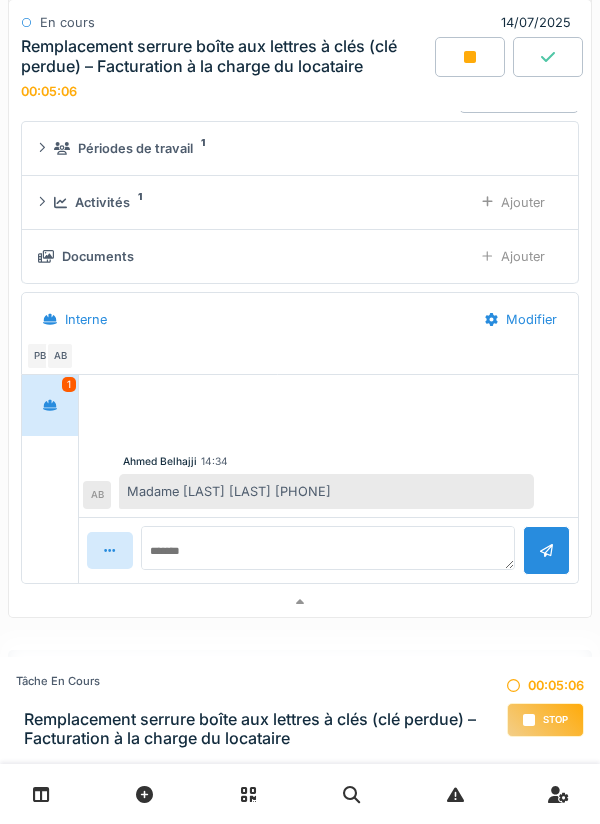 scroll, scrollTop: 1370, scrollLeft: 0, axis: vertical 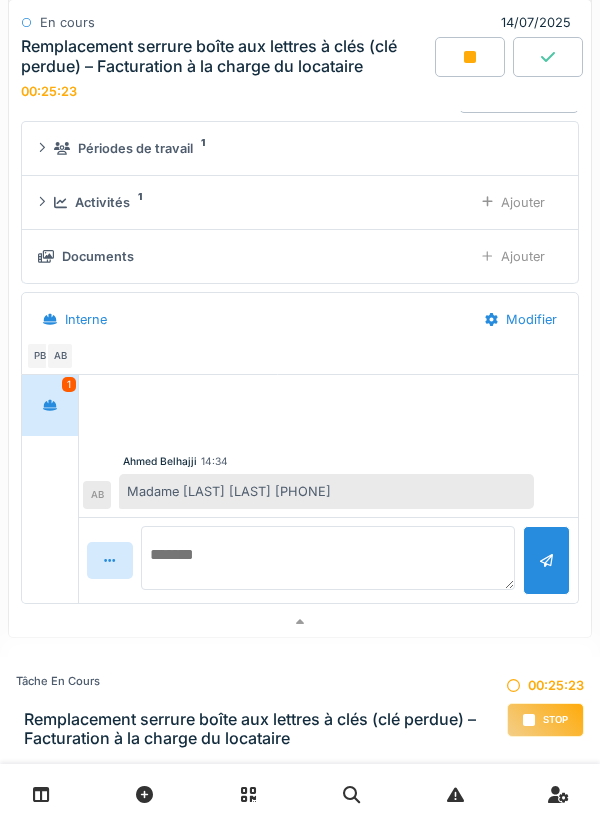 click at bounding box center (328, 558) 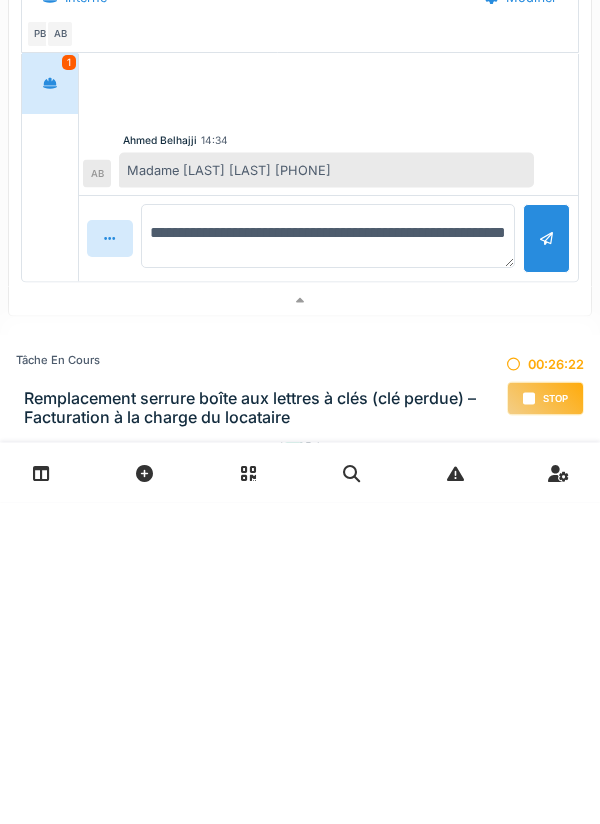 type on "**********" 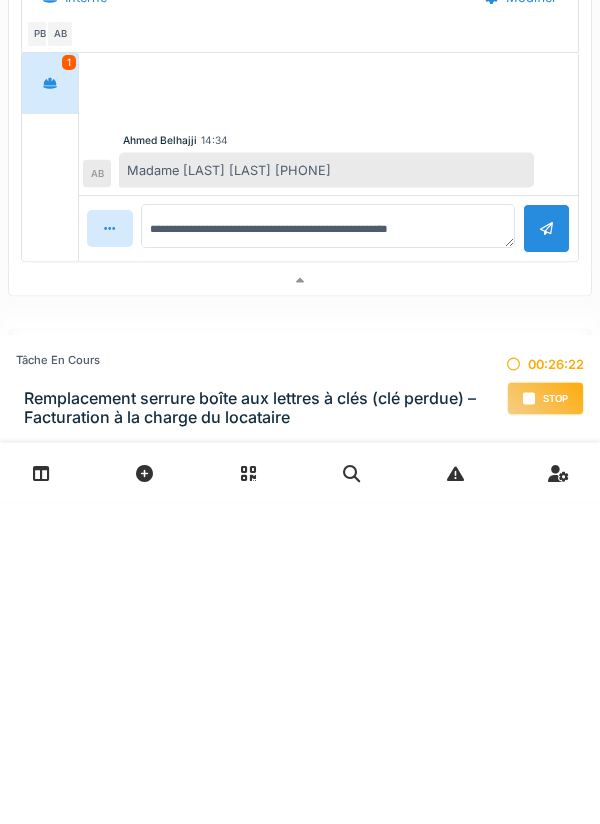 click at bounding box center (546, 550) 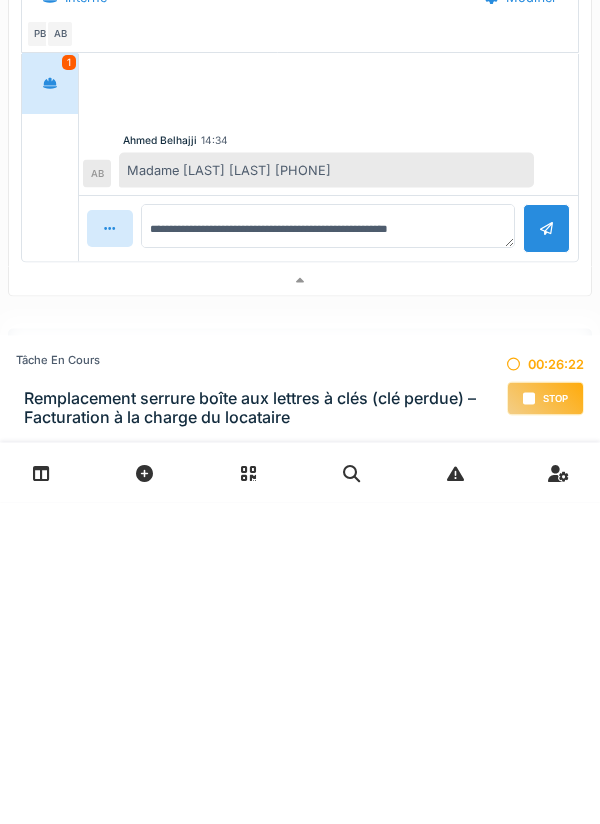 type 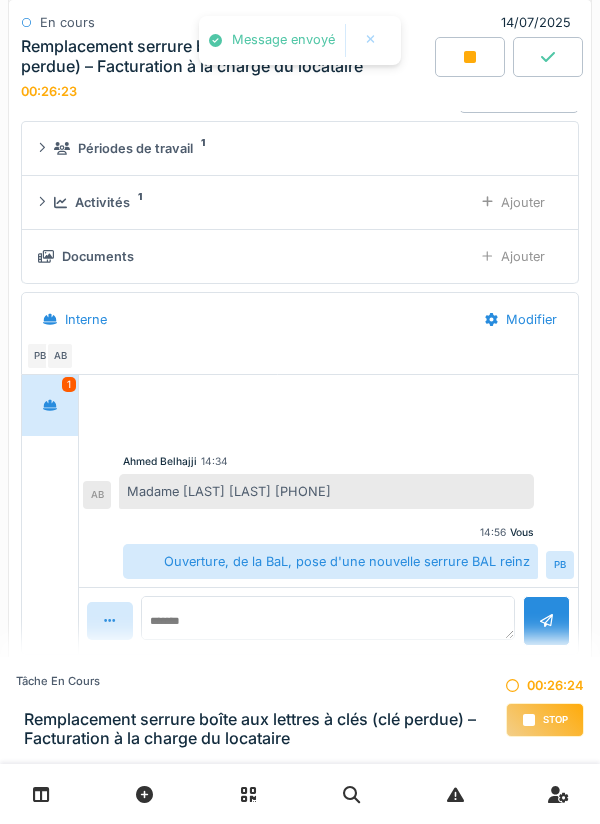 click on "Ajouter" at bounding box center [513, 202] 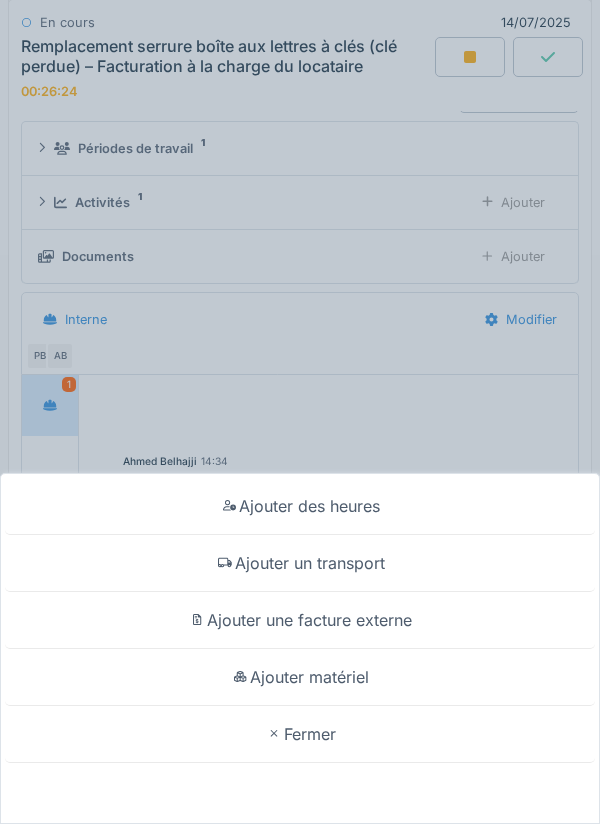 click on "Ajouter matériel" at bounding box center [300, 677] 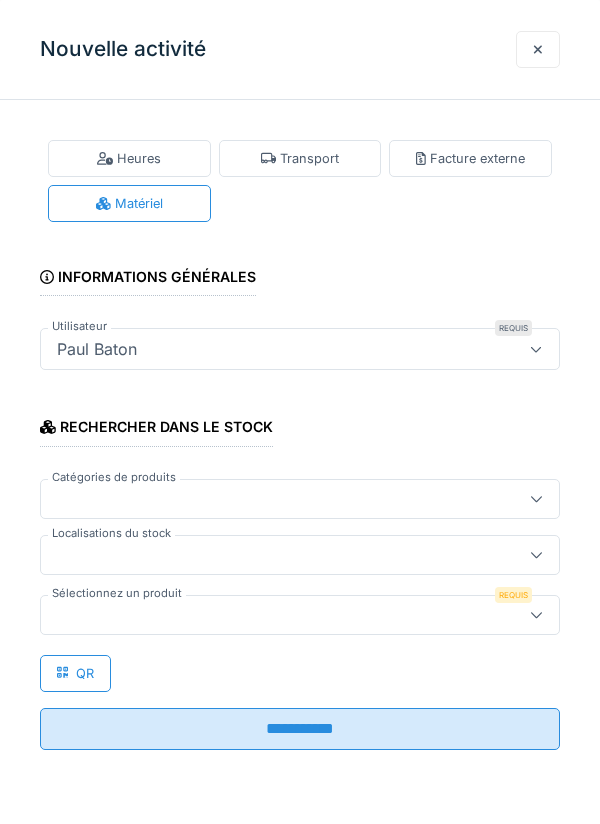 click at bounding box center (274, 555) 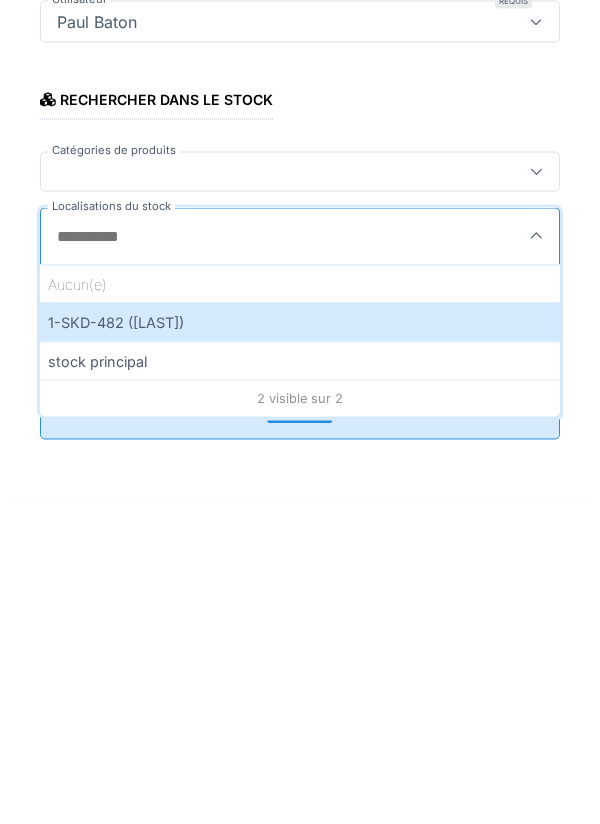 click on "1-SKD-482 ([LAST])" at bounding box center [300, 649] 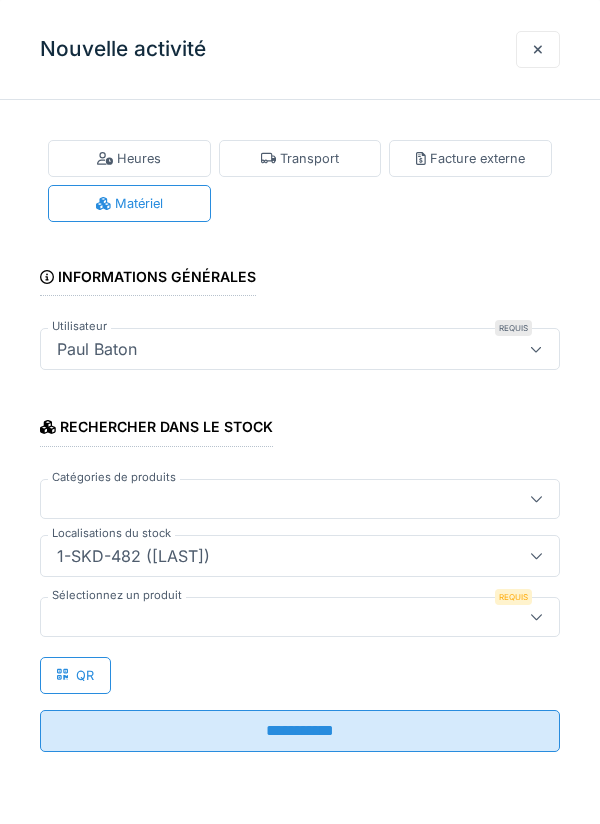 click at bounding box center [274, 617] 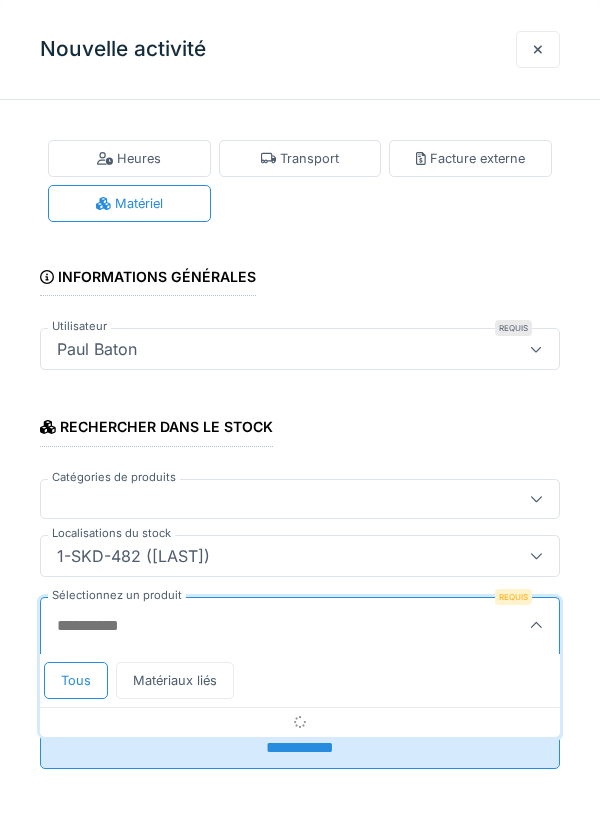 scroll, scrollTop: 1, scrollLeft: 0, axis: vertical 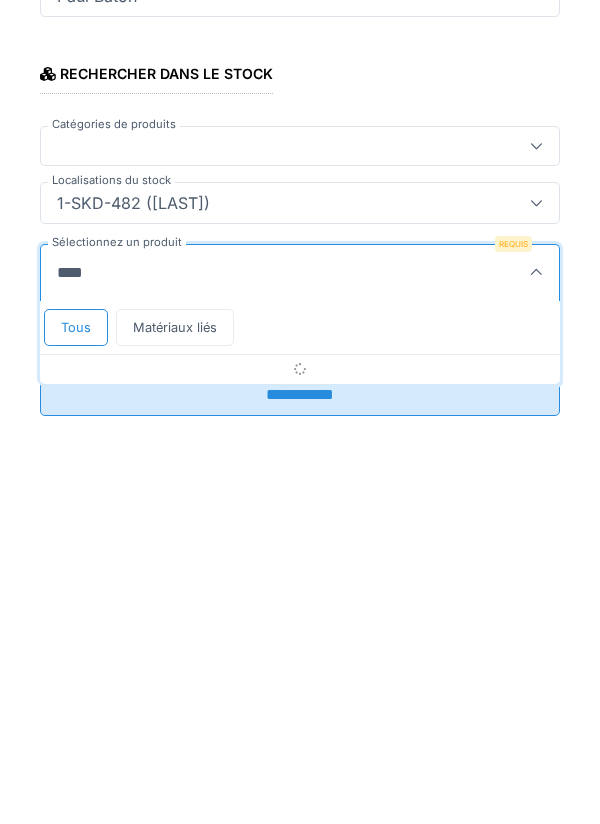 type on "*****" 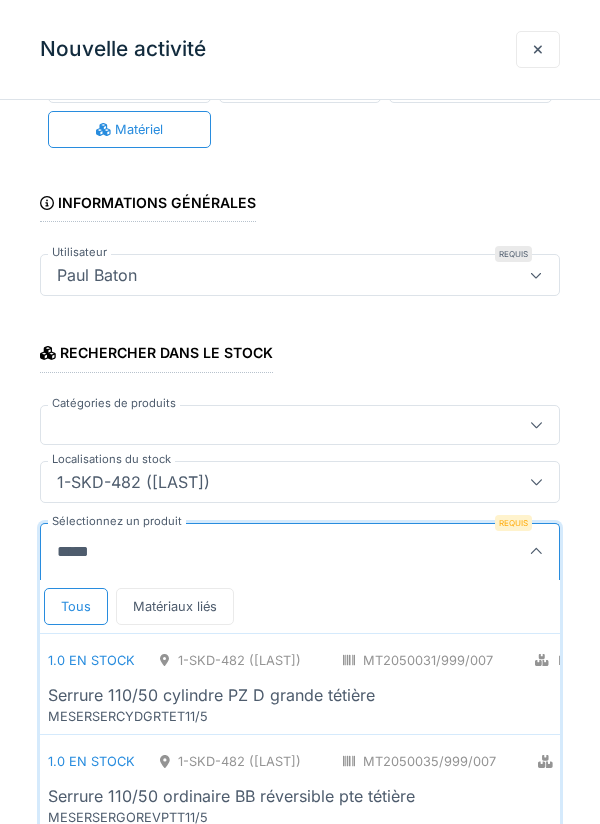 scroll, scrollTop: 197, scrollLeft: 0, axis: vertical 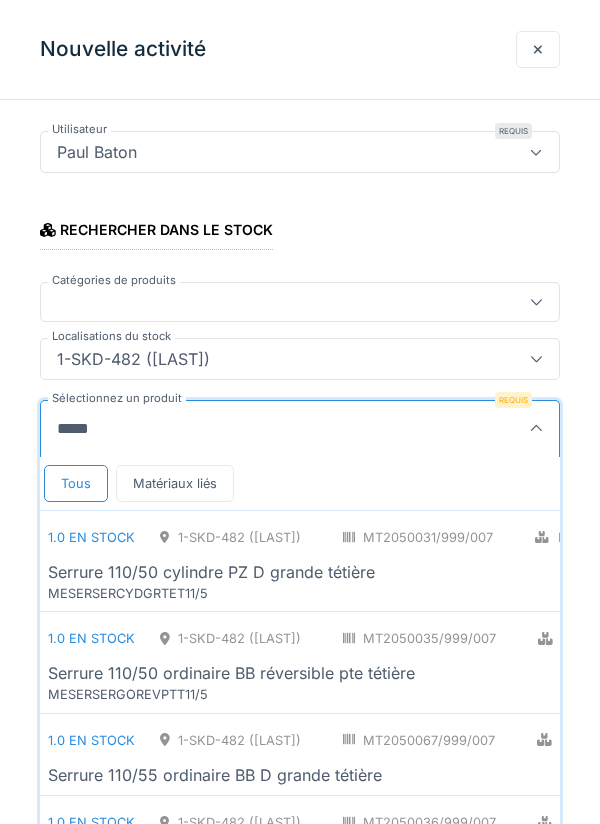 click on "3.0 en stock 1-SKD-482 ([LAST]) MT2050048/999/007 Menuiserie - Serrurerie PCE Serrure Boîte aux Lettres Renz 97-9-95221 MESERSERBALRENZ" at bounding box center [443, 1251] 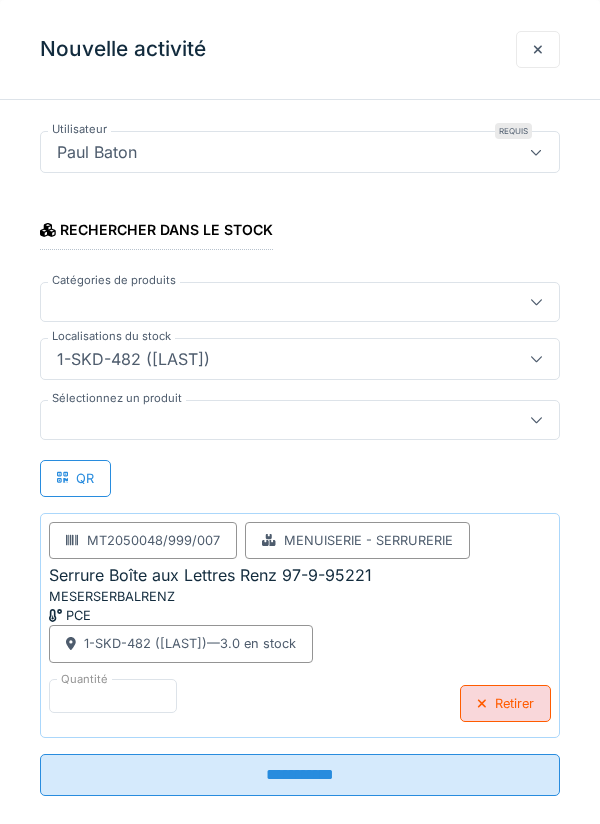 click on "**********" at bounding box center (300, 775) 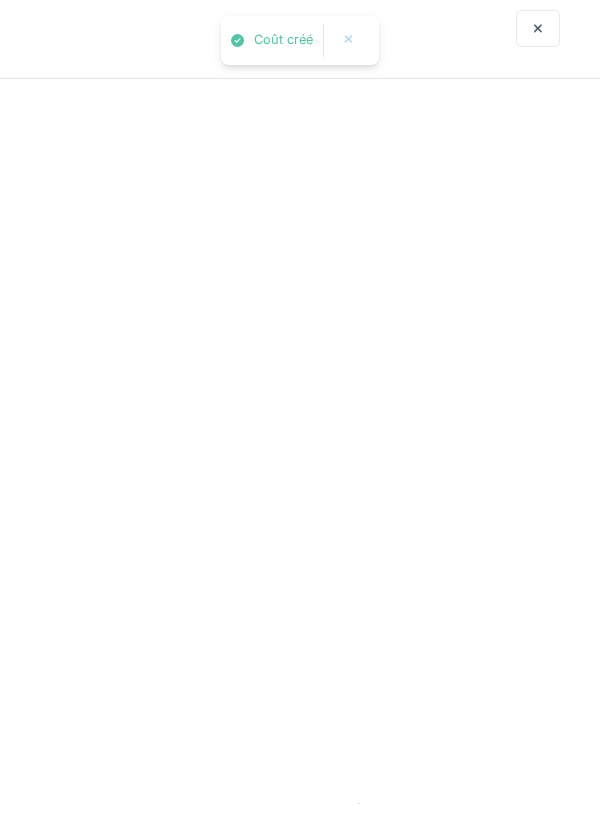 scroll, scrollTop: 0, scrollLeft: 0, axis: both 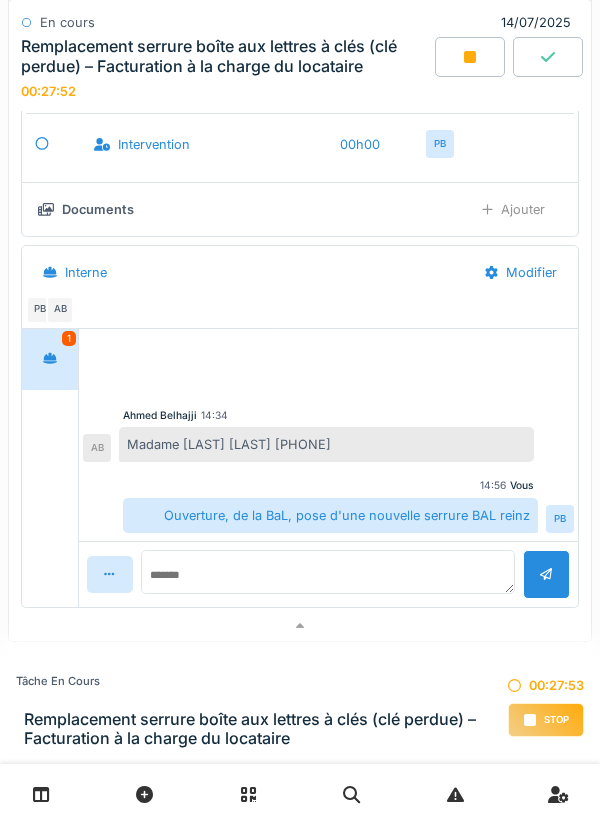click on "Stop" at bounding box center [546, 720] 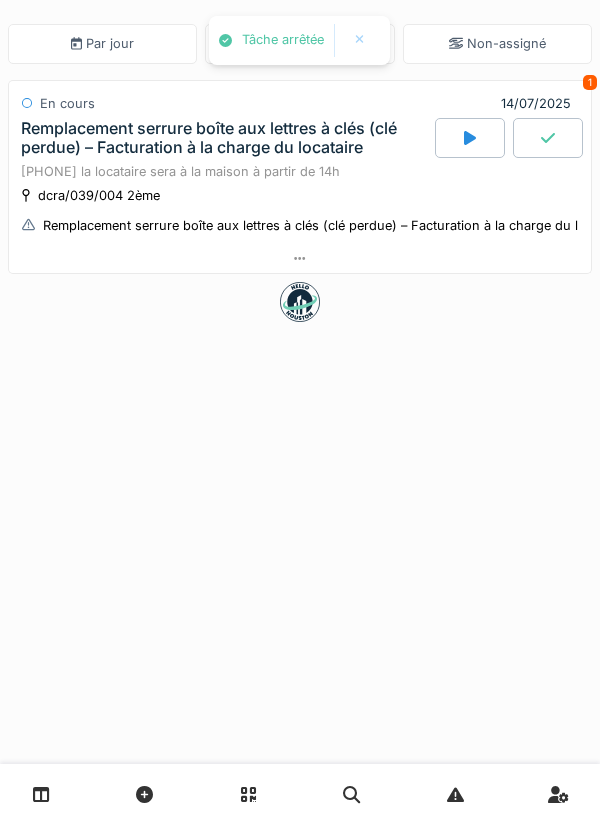 scroll, scrollTop: 0, scrollLeft: 0, axis: both 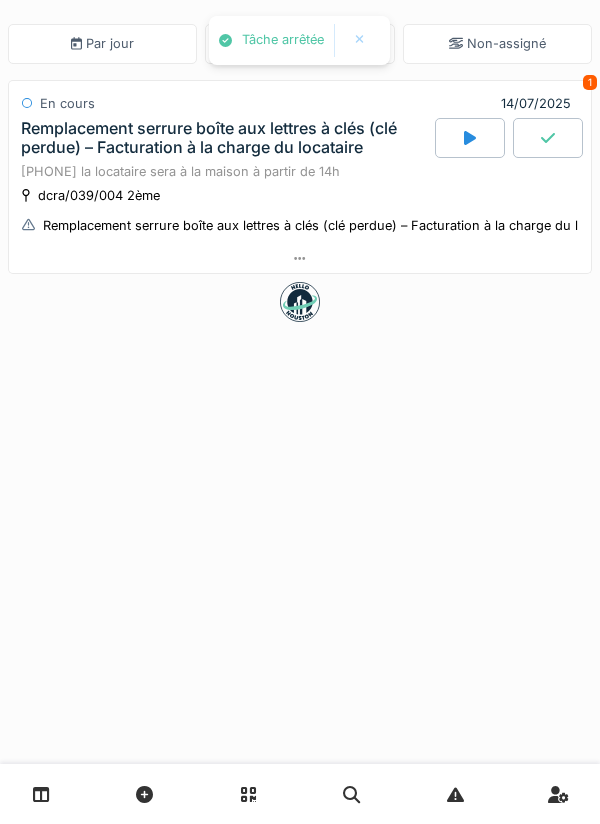 click on "Remplacement serrure boîte aux lettres à clés (clé perdue) – Facturation à la charge du locataire" at bounding box center (334, 225) 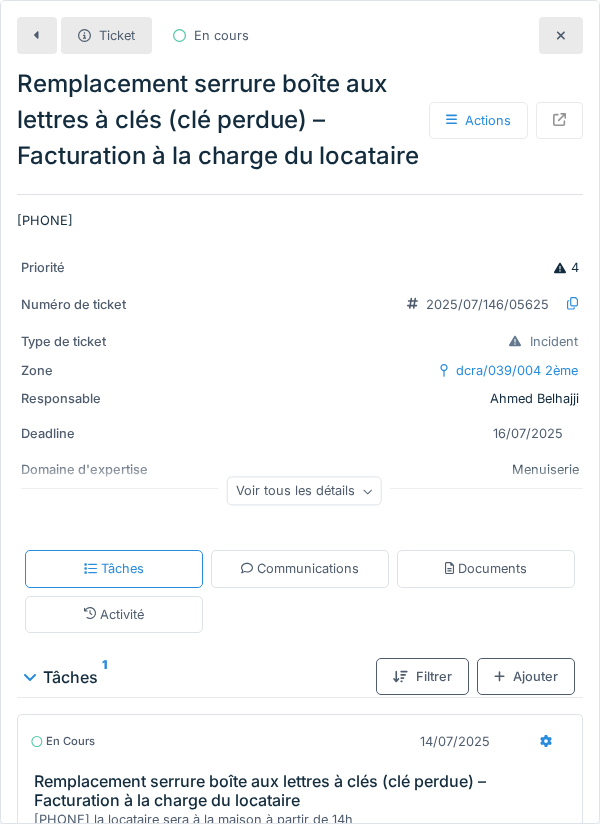 click at bounding box center [37, 35] 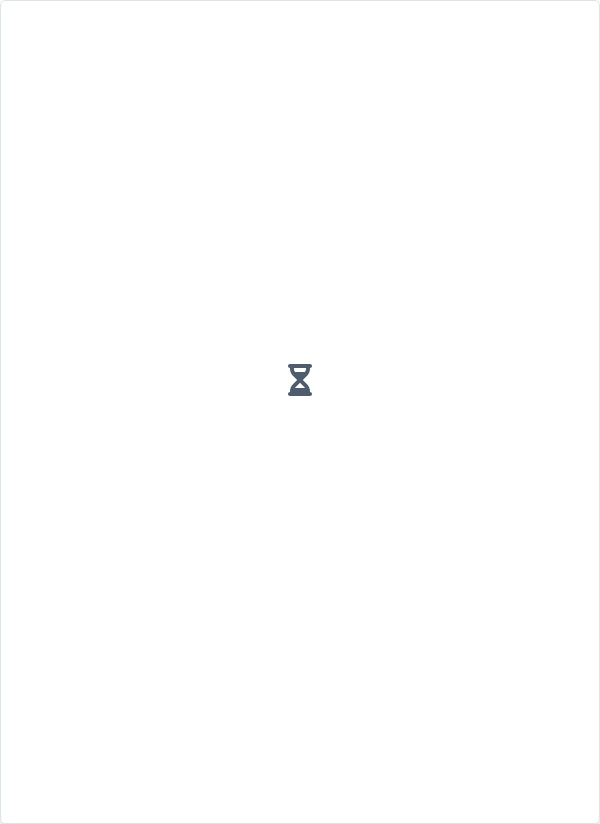 scroll, scrollTop: 0, scrollLeft: 0, axis: both 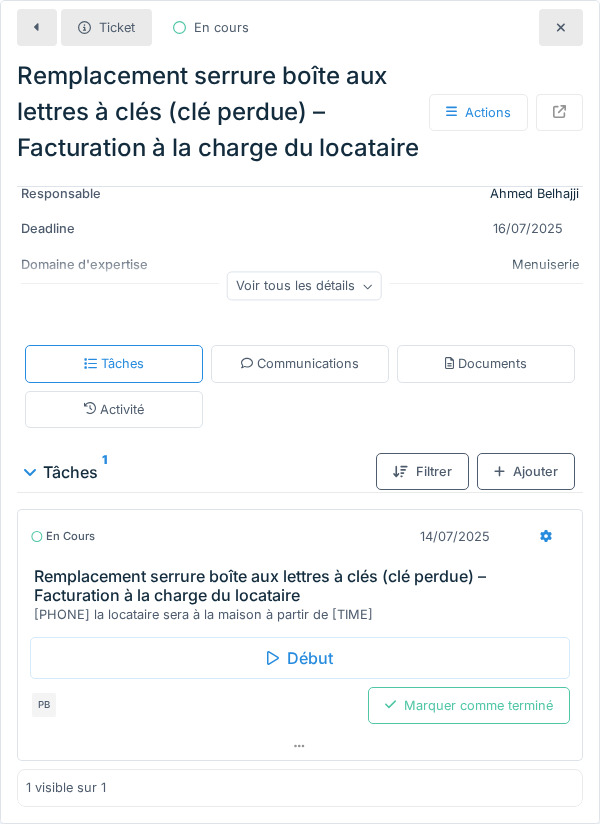 click on "Activité" at bounding box center [114, 409] 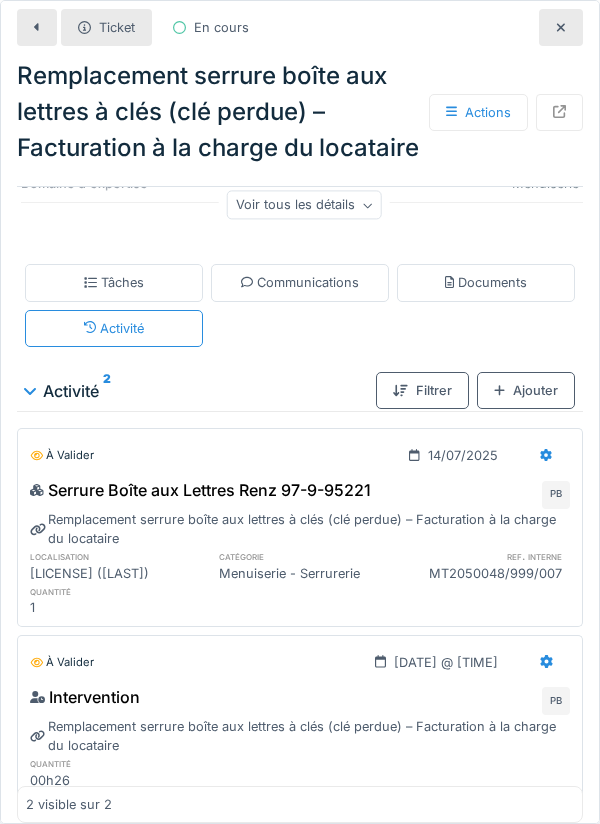 scroll, scrollTop: 325, scrollLeft: 0, axis: vertical 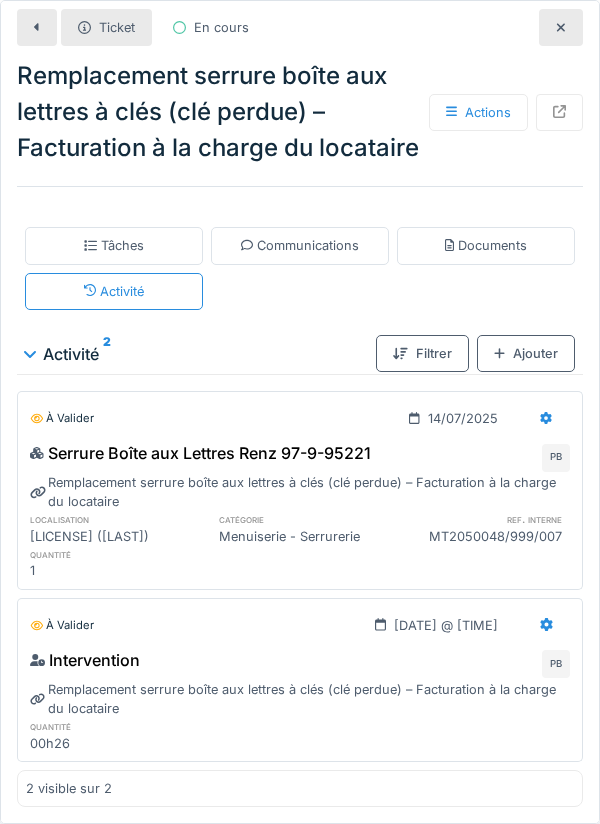 click on "Ajouter" at bounding box center [526, 353] 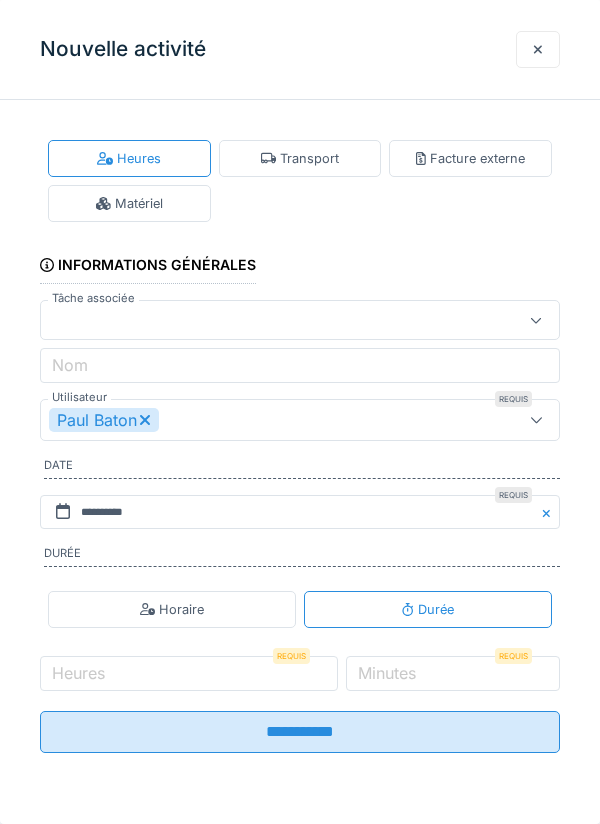 click on "Transport" at bounding box center [300, 158] 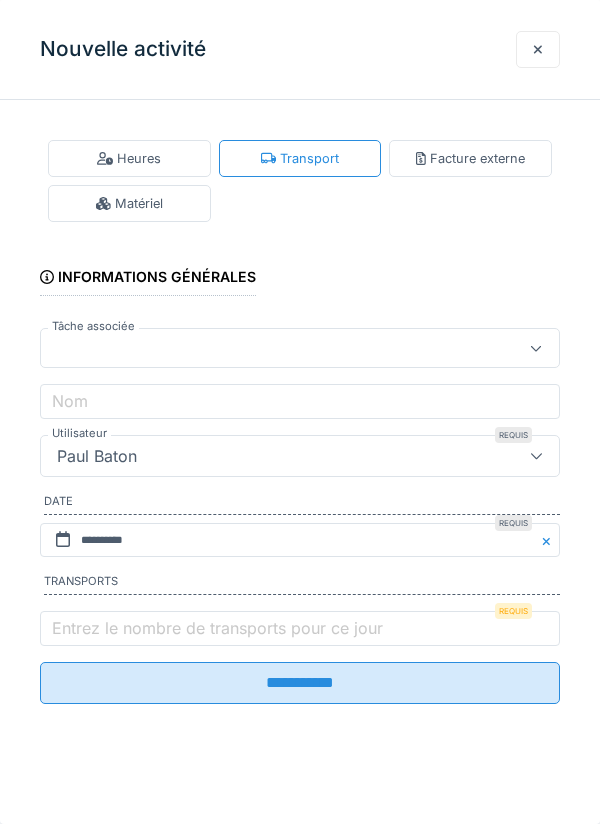 click on "Entrez le nombre de transports pour ce jour" at bounding box center (217, 628) 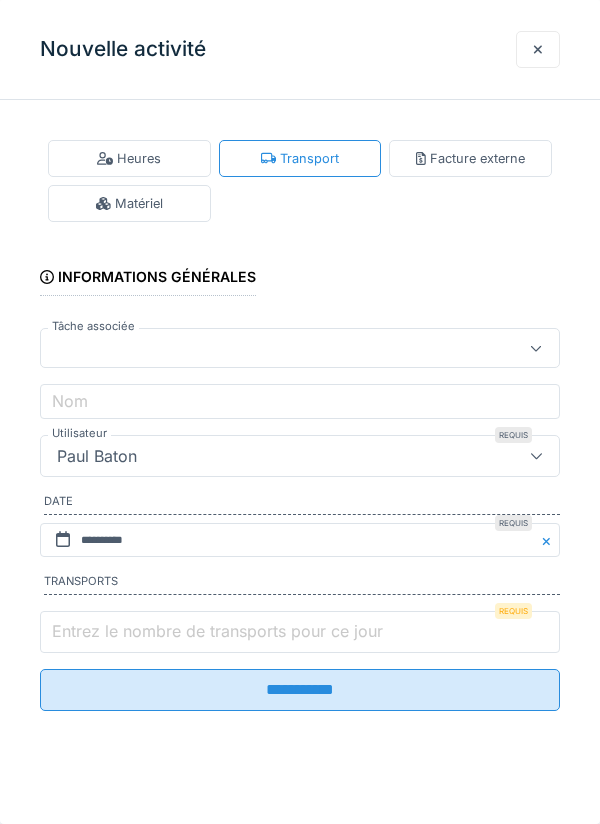 click on "Entrez le nombre de transports pour ce jour" at bounding box center (300, 632) 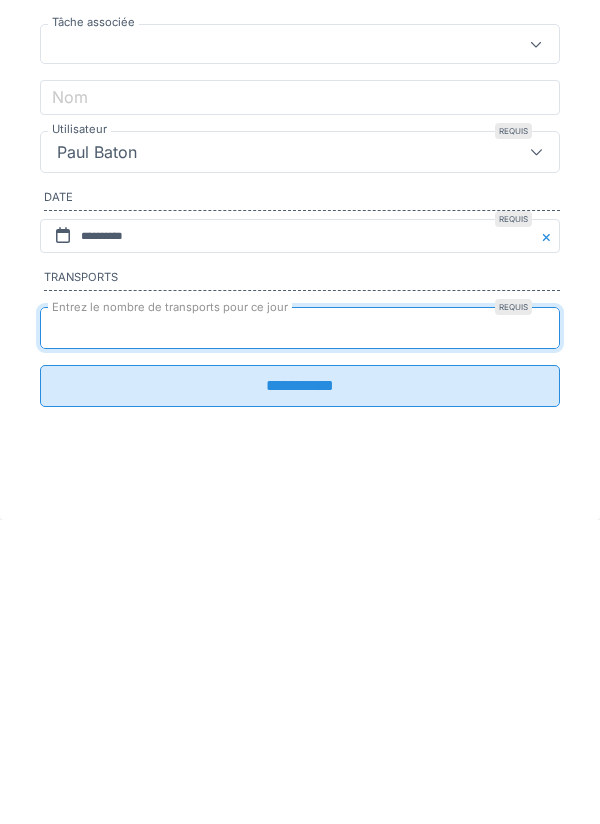 type on "*" 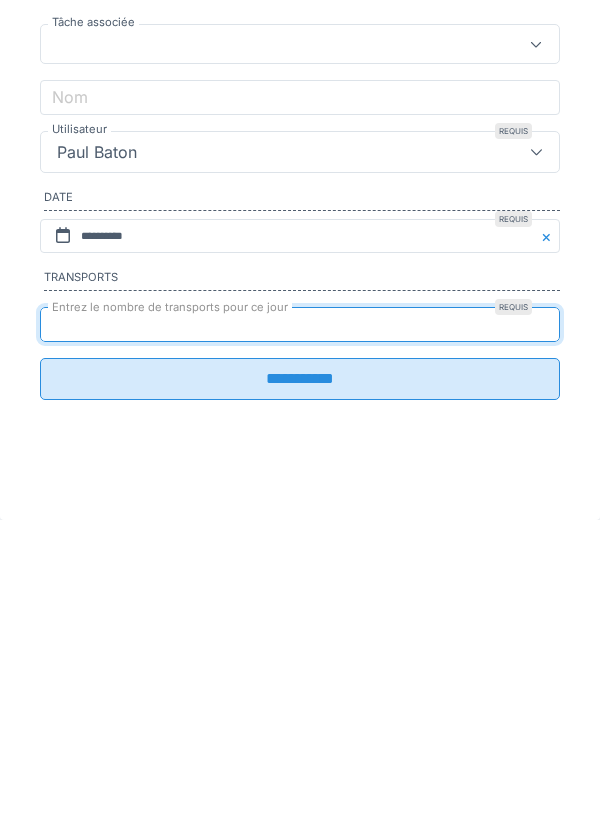 click on "**********" at bounding box center (300, 683) 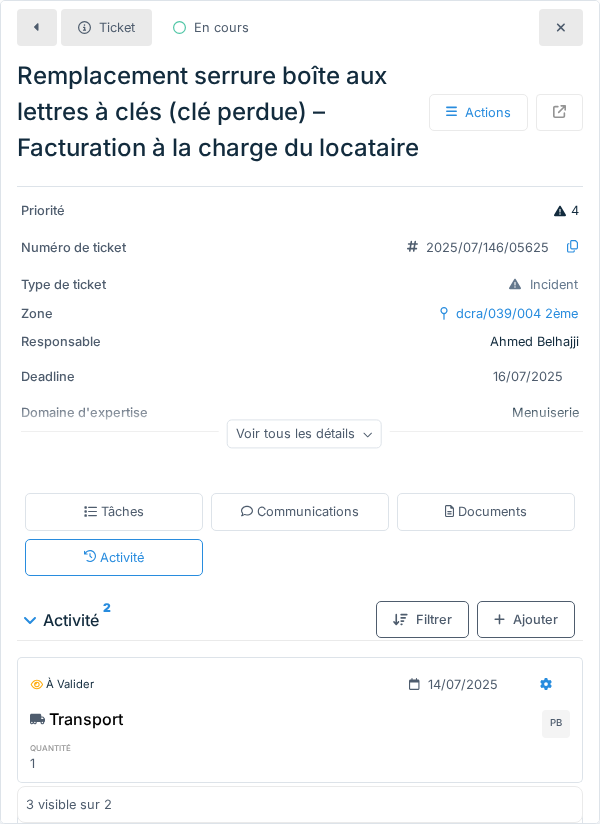 scroll, scrollTop: 0, scrollLeft: 0, axis: both 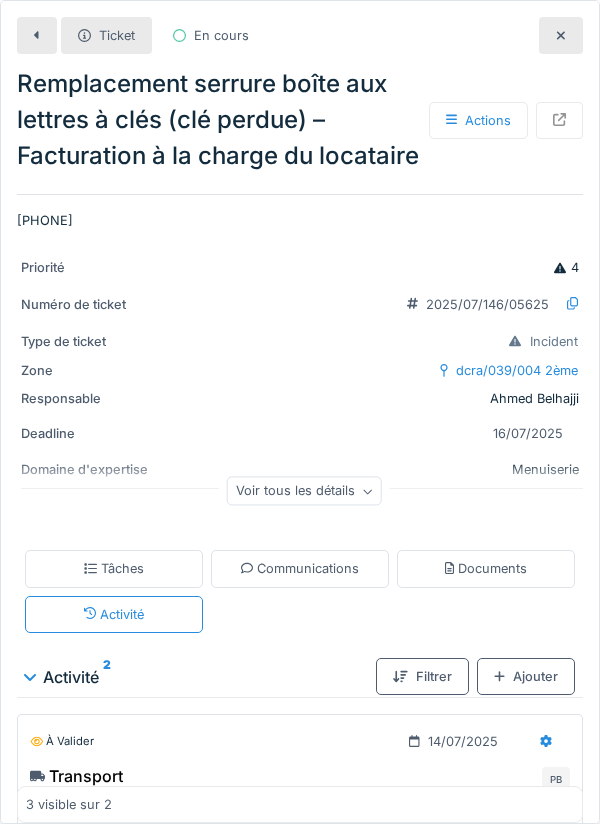 click at bounding box center (37, 35) 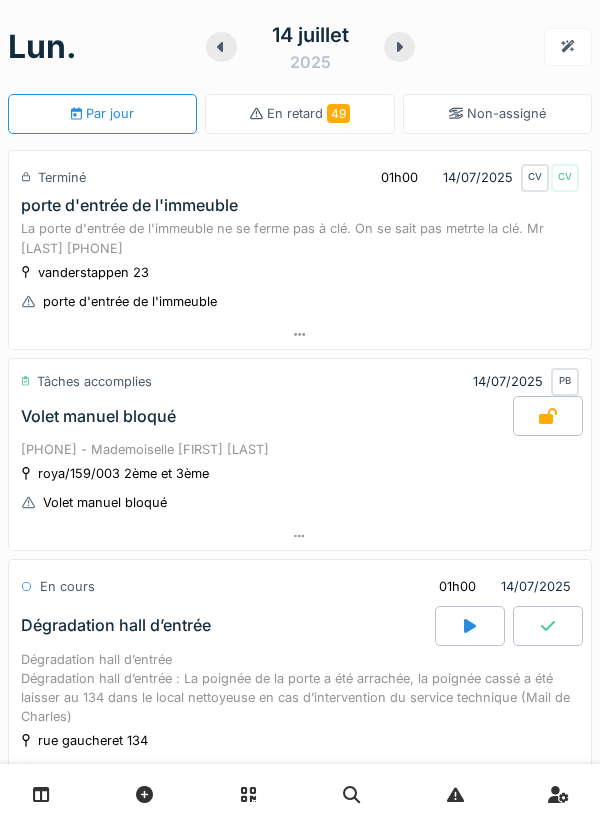 click at bounding box center [41, 794] 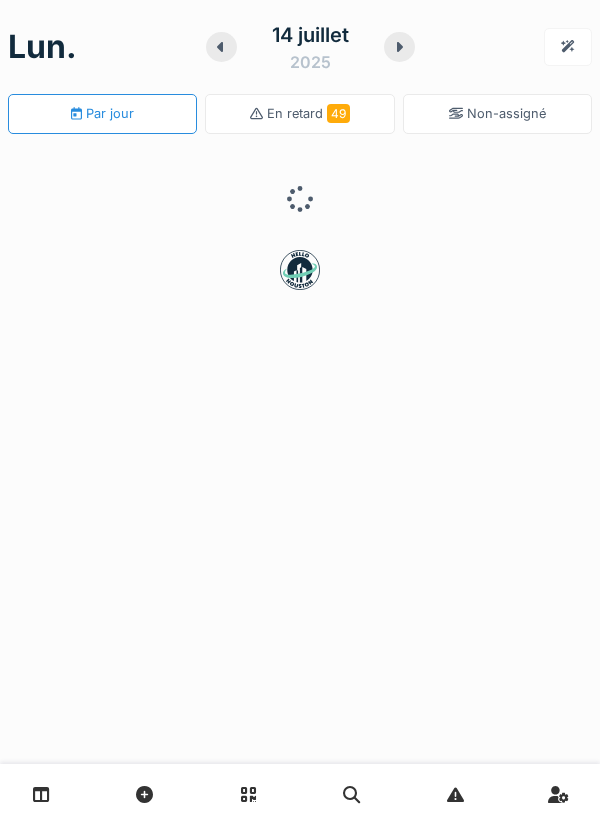 scroll, scrollTop: 0, scrollLeft: 0, axis: both 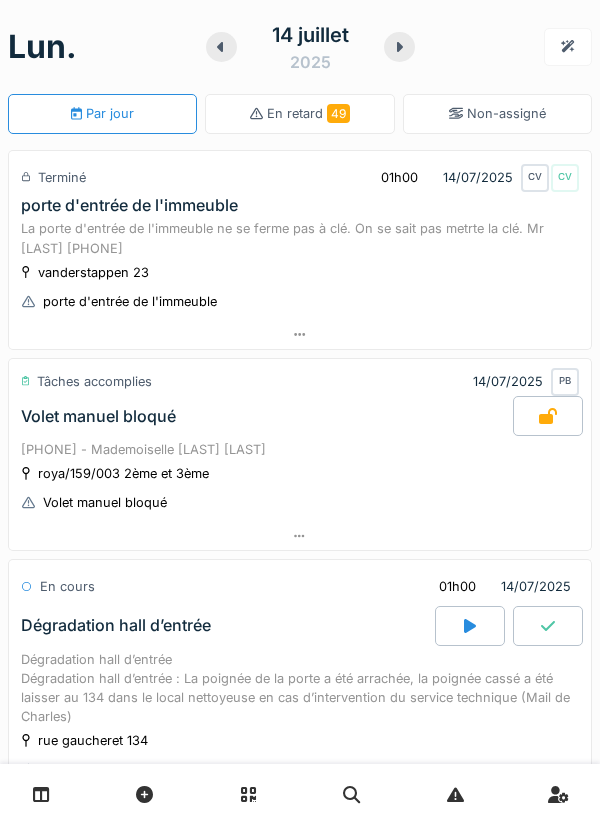 click 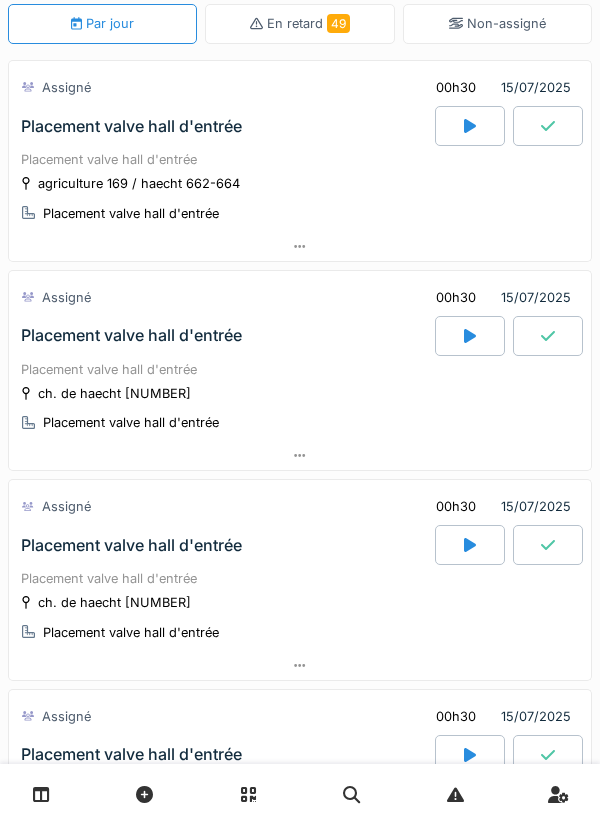 scroll, scrollTop: 0, scrollLeft: 0, axis: both 